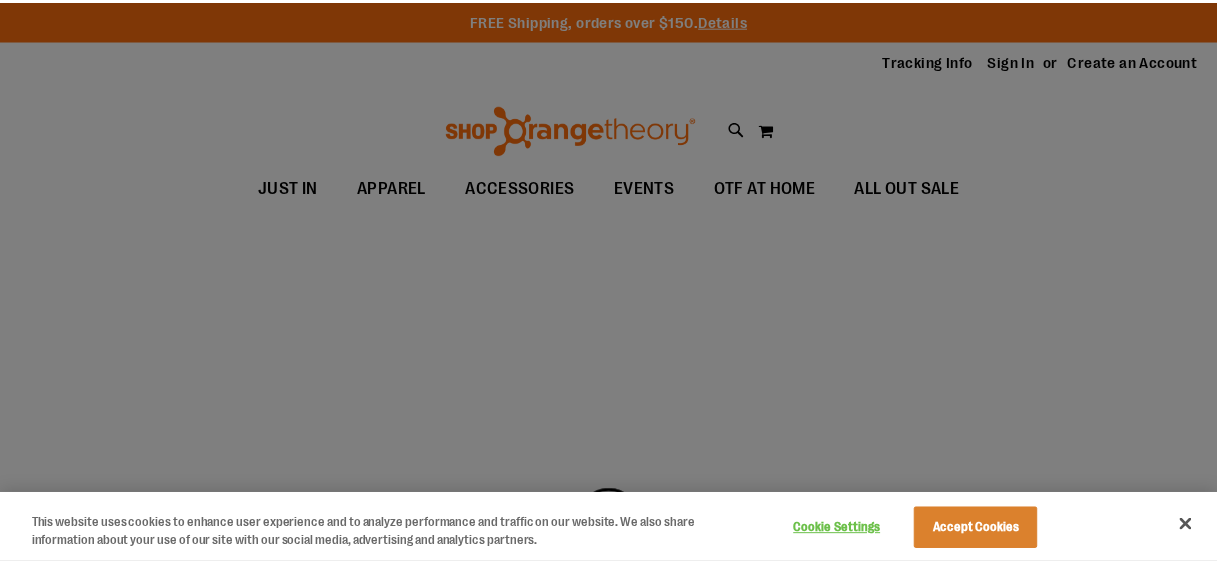 scroll, scrollTop: 0, scrollLeft: 0, axis: both 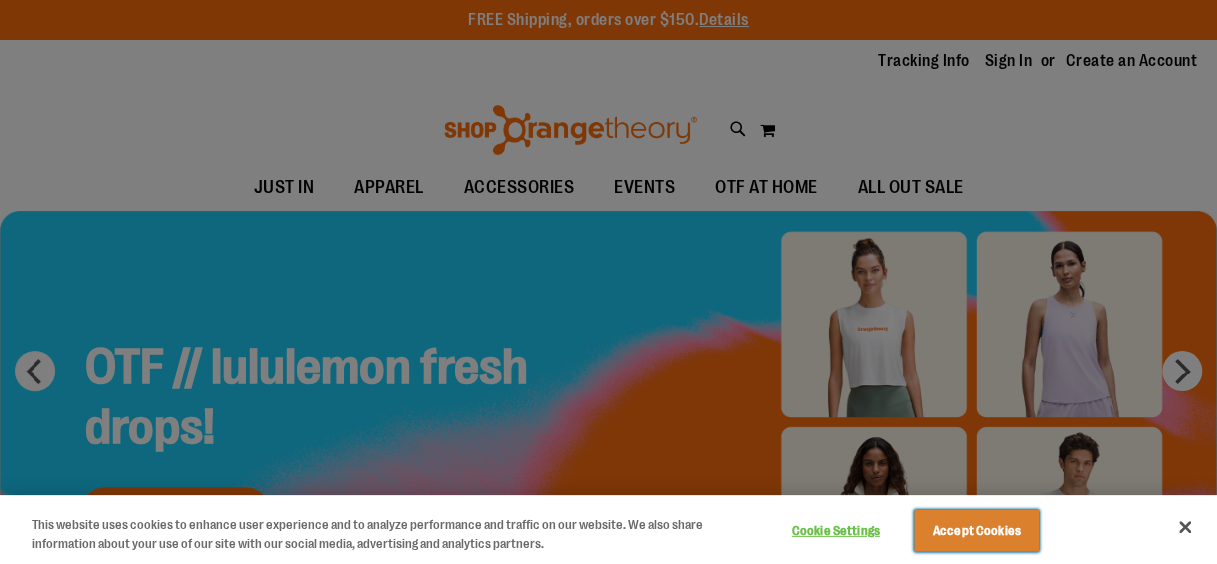 click on "Accept Cookies" at bounding box center [976, 531] 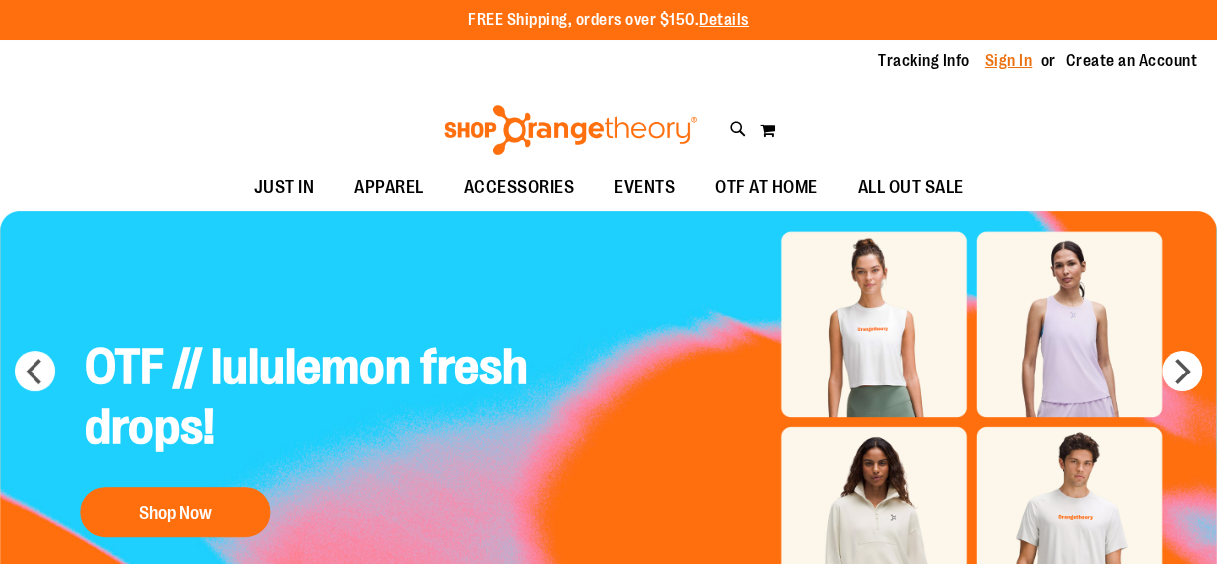 click on "Sign In" at bounding box center (1009, 61) 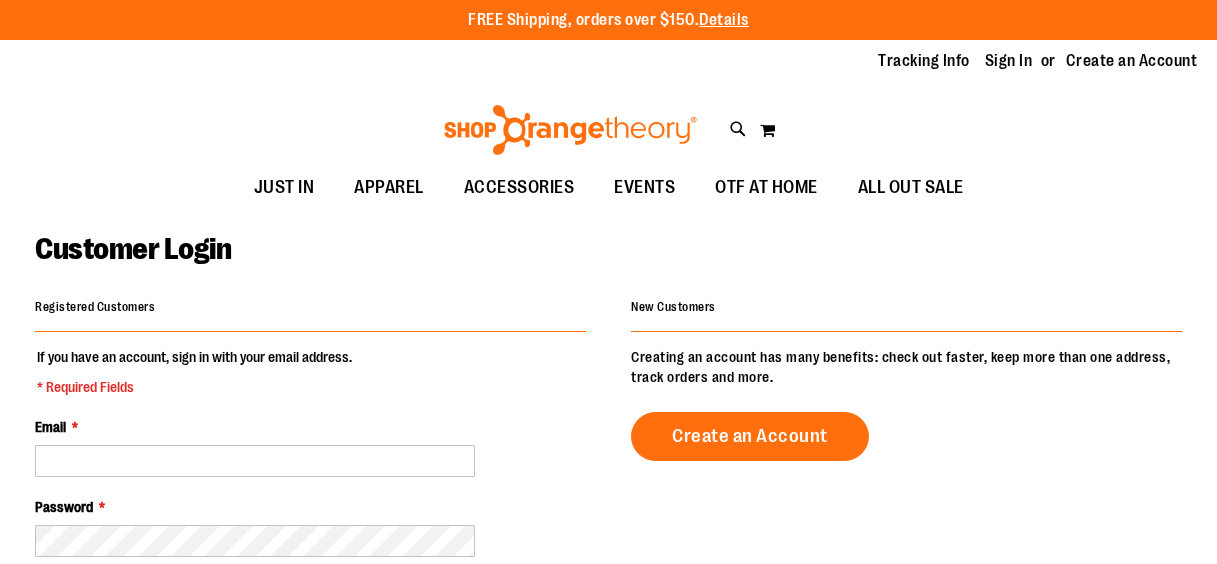 scroll, scrollTop: 0, scrollLeft: 0, axis: both 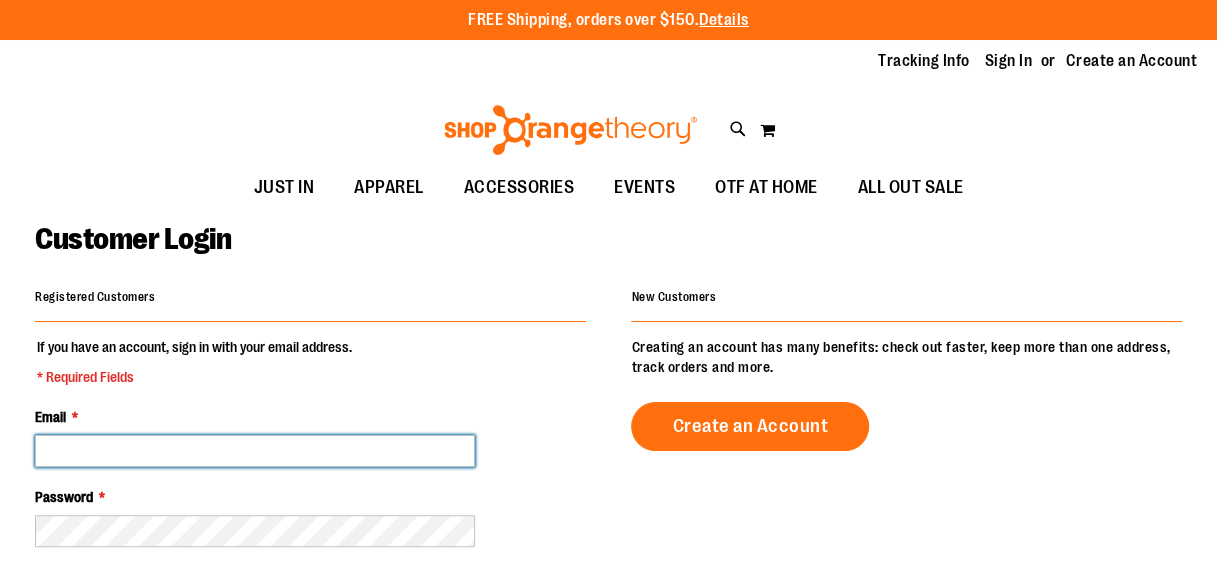 click on "Email *" at bounding box center (255, 451) 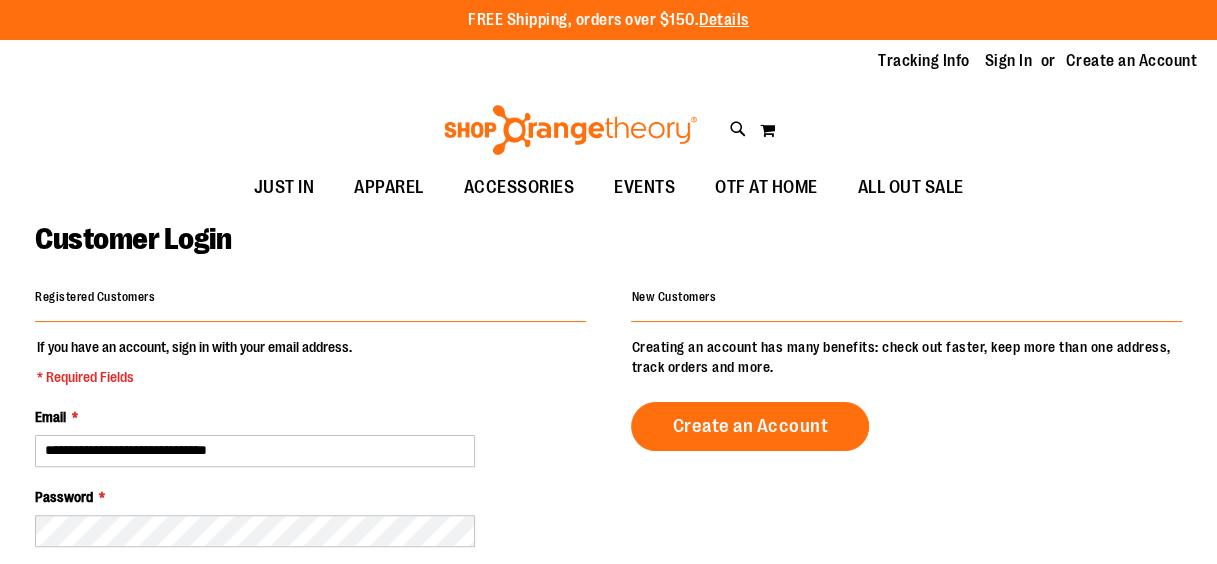 type on "**********" 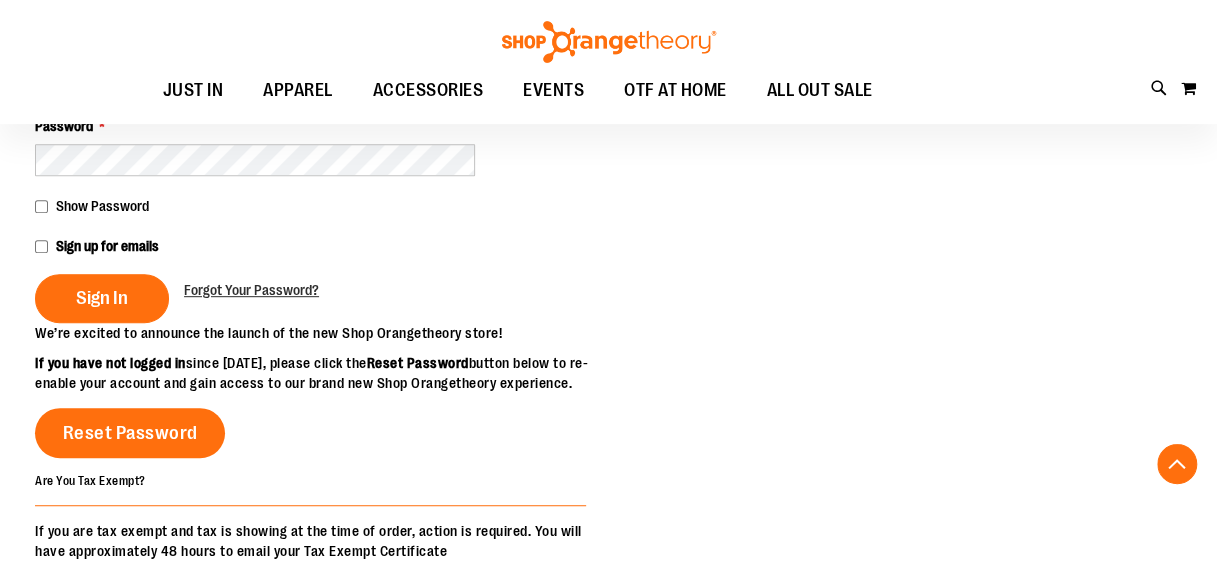scroll, scrollTop: 400, scrollLeft: 0, axis: vertical 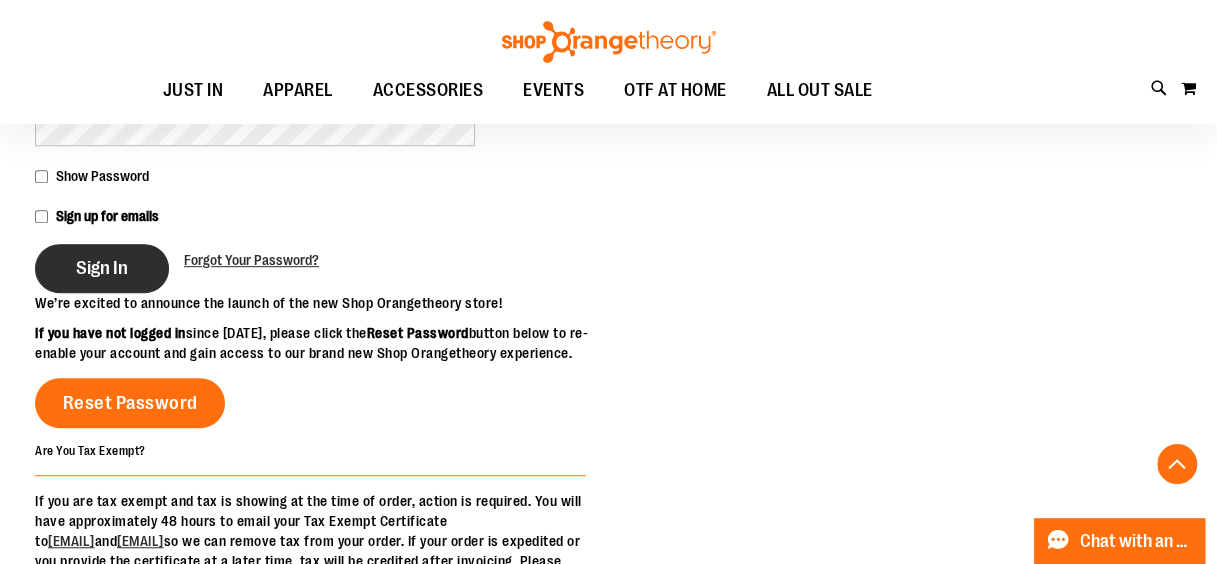click on "Sign In" at bounding box center [102, 268] 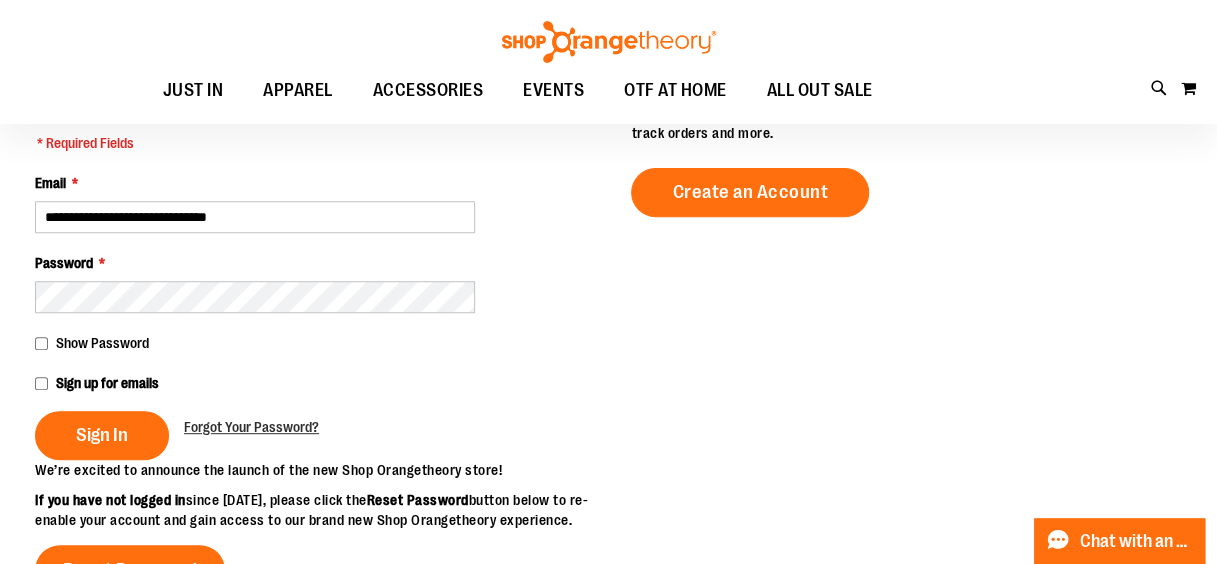 scroll, scrollTop: 300, scrollLeft: 0, axis: vertical 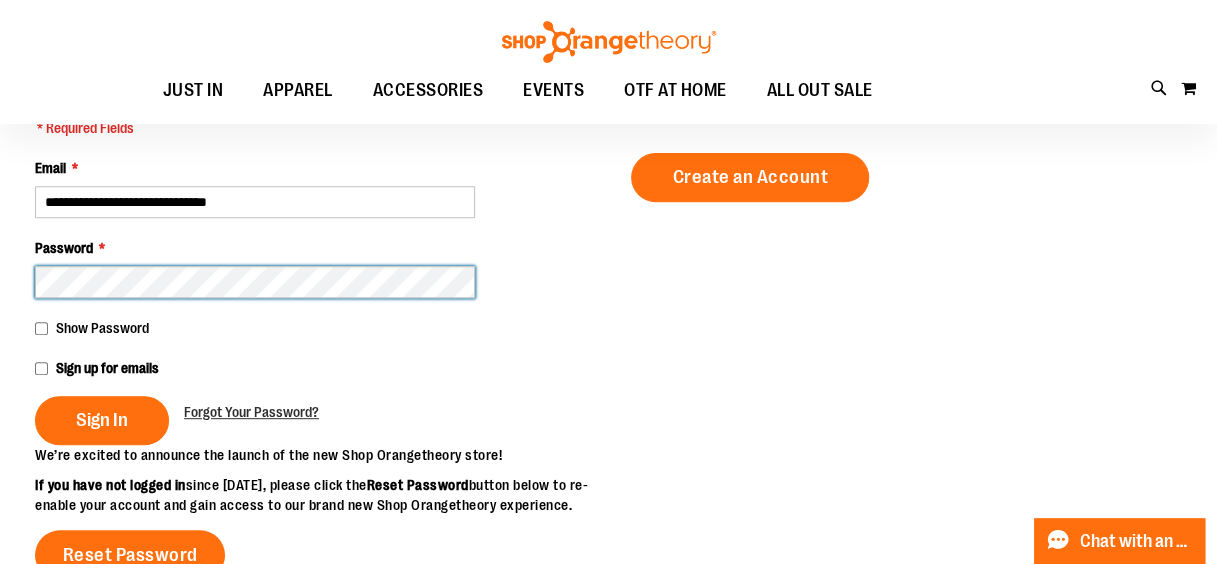 type on "**********" 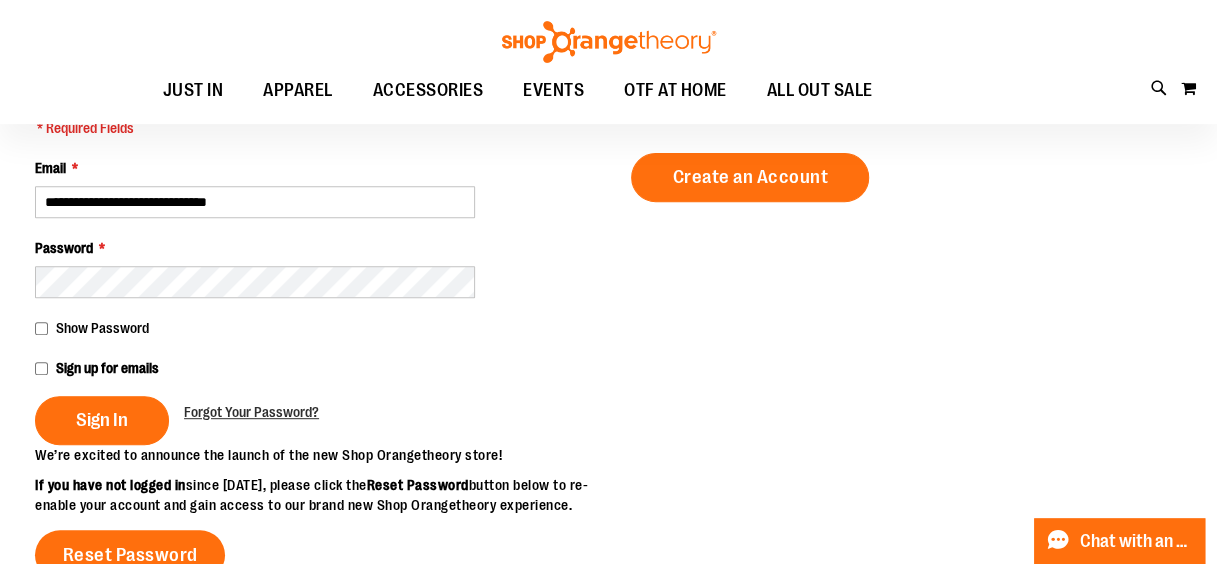 click on "Show Password" at bounding box center [310, 328] 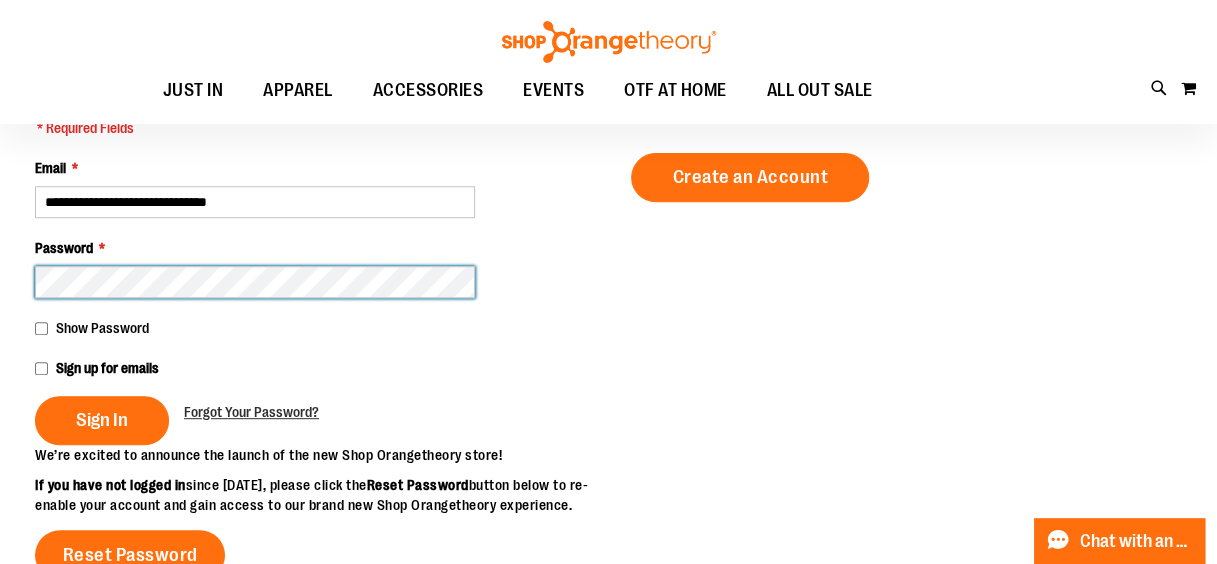 drag, startPoint x: 40, startPoint y: 320, endPoint x: -4, endPoint y: 281, distance: 58.796257 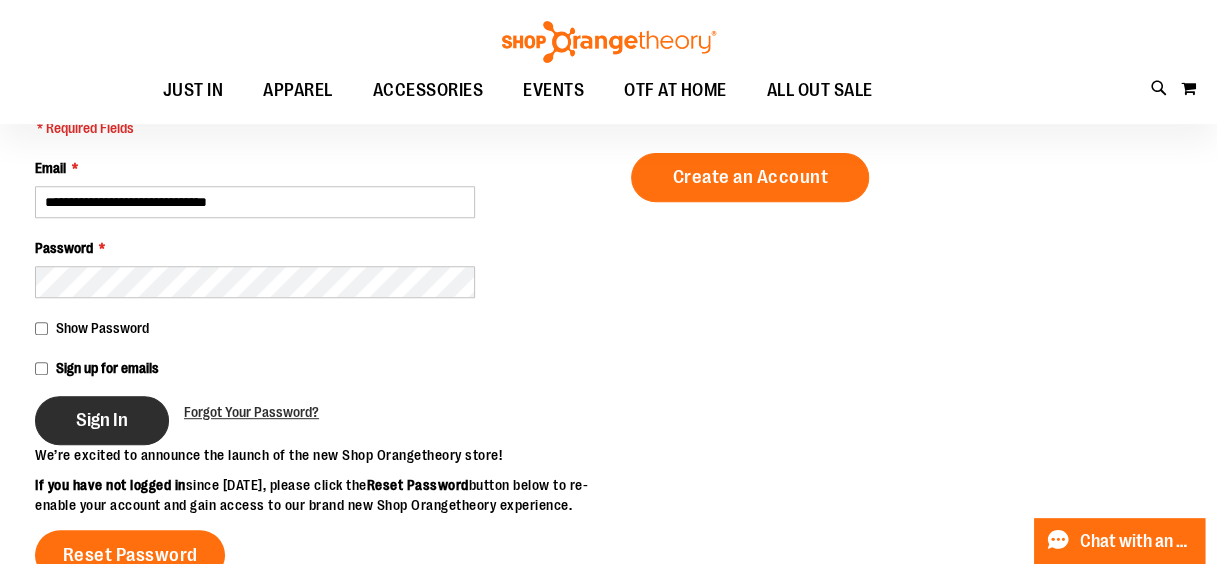 click on "Sign In" at bounding box center [102, 420] 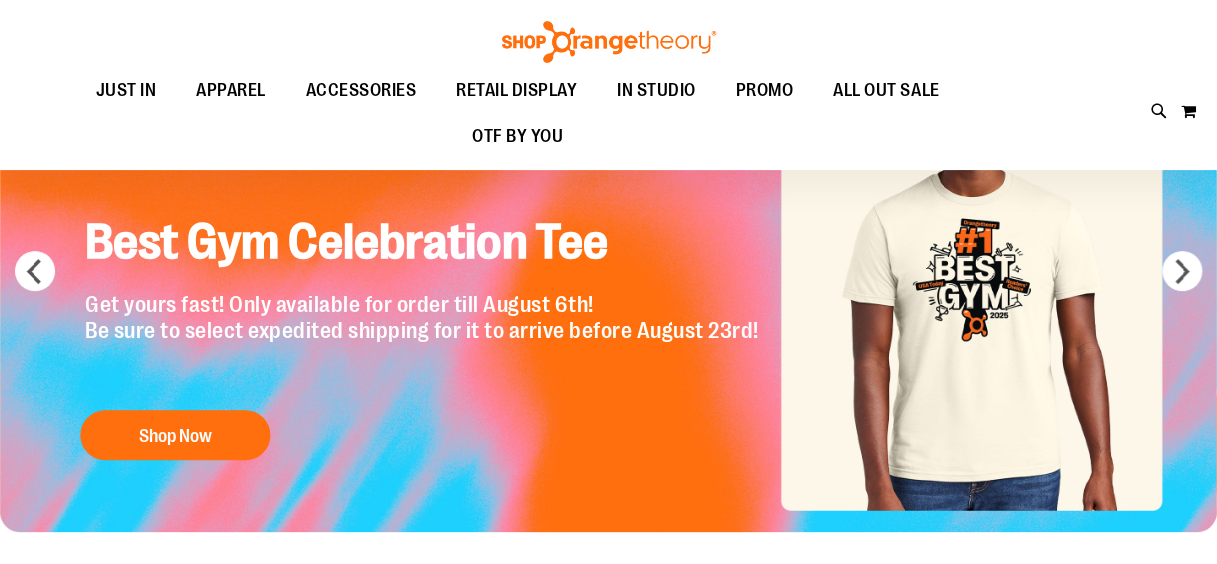 scroll, scrollTop: 199, scrollLeft: 0, axis: vertical 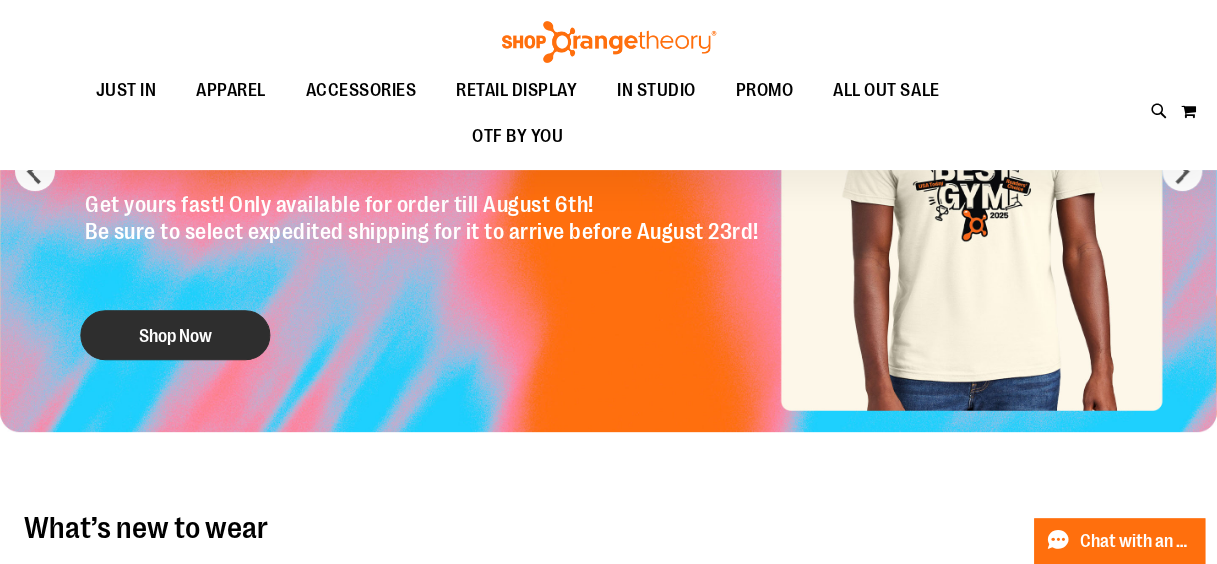 type on "**********" 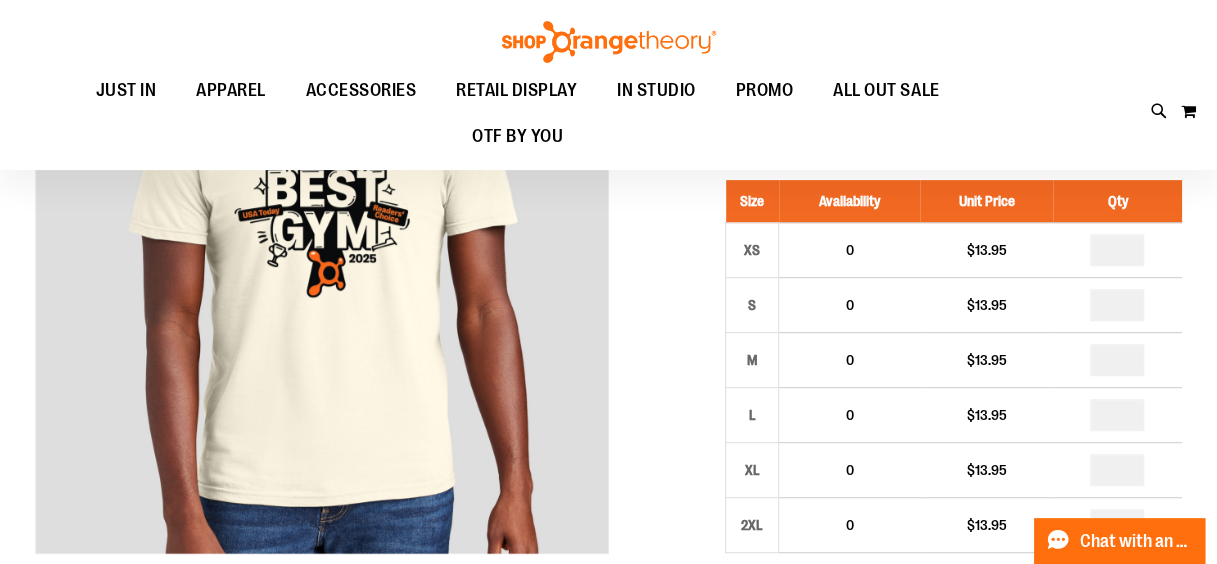 scroll, scrollTop: 300, scrollLeft: 0, axis: vertical 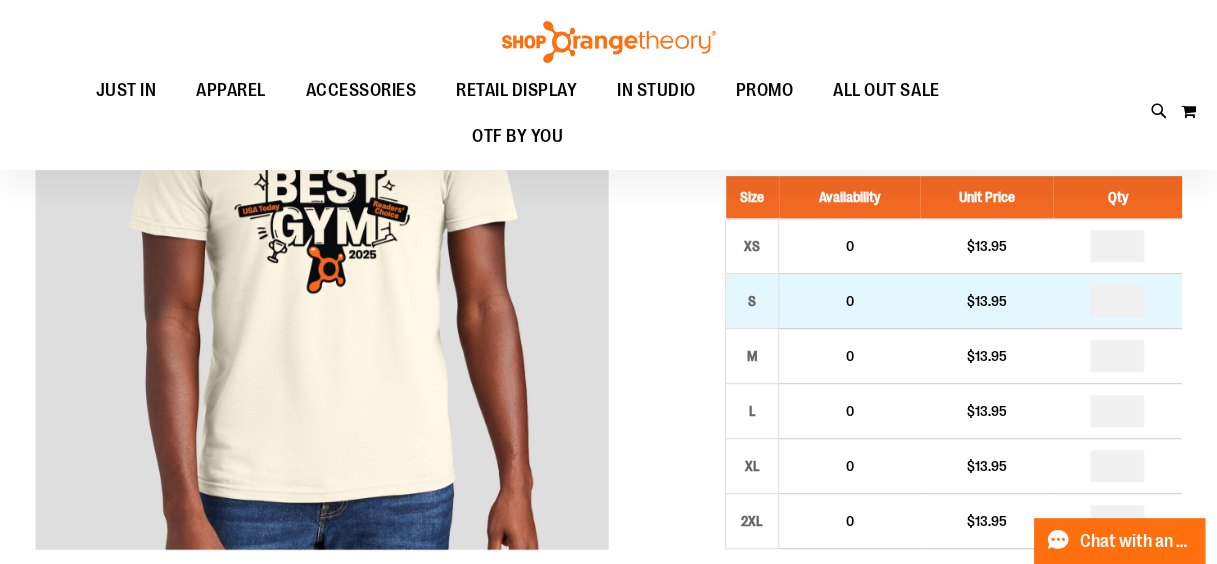 type on "**********" 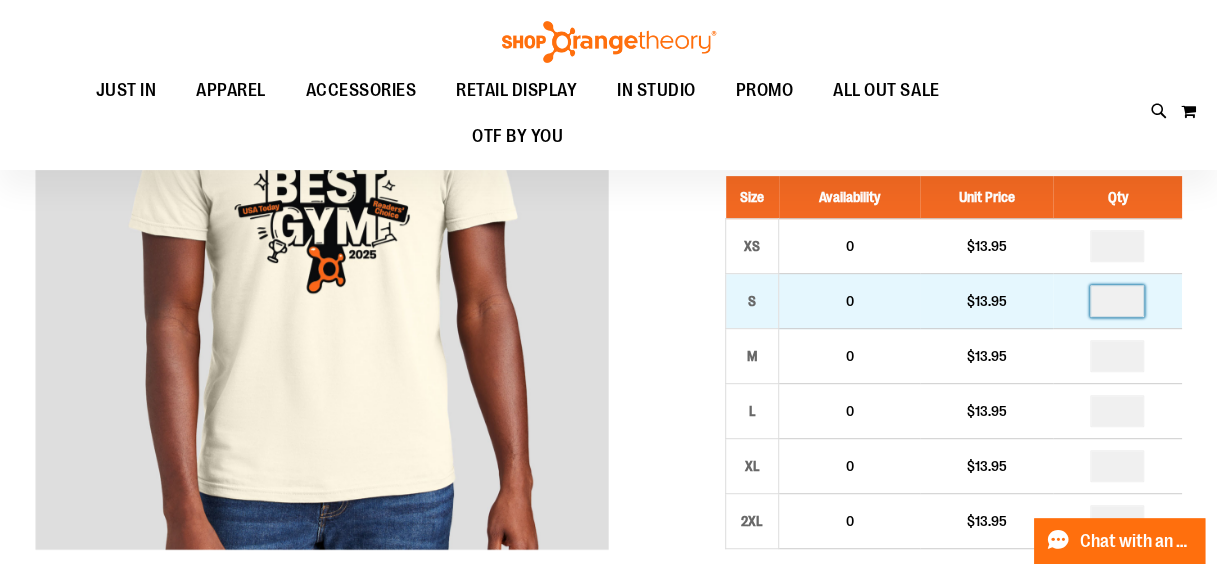 drag, startPoint x: 1127, startPoint y: 334, endPoint x: 1107, endPoint y: 334, distance: 20 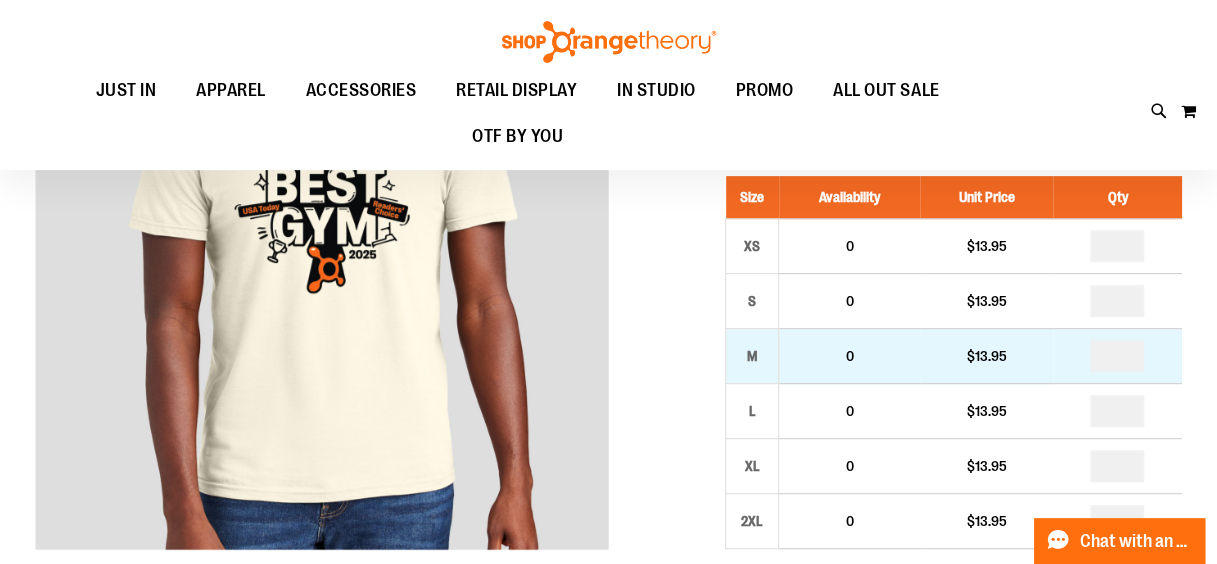 type on "*" 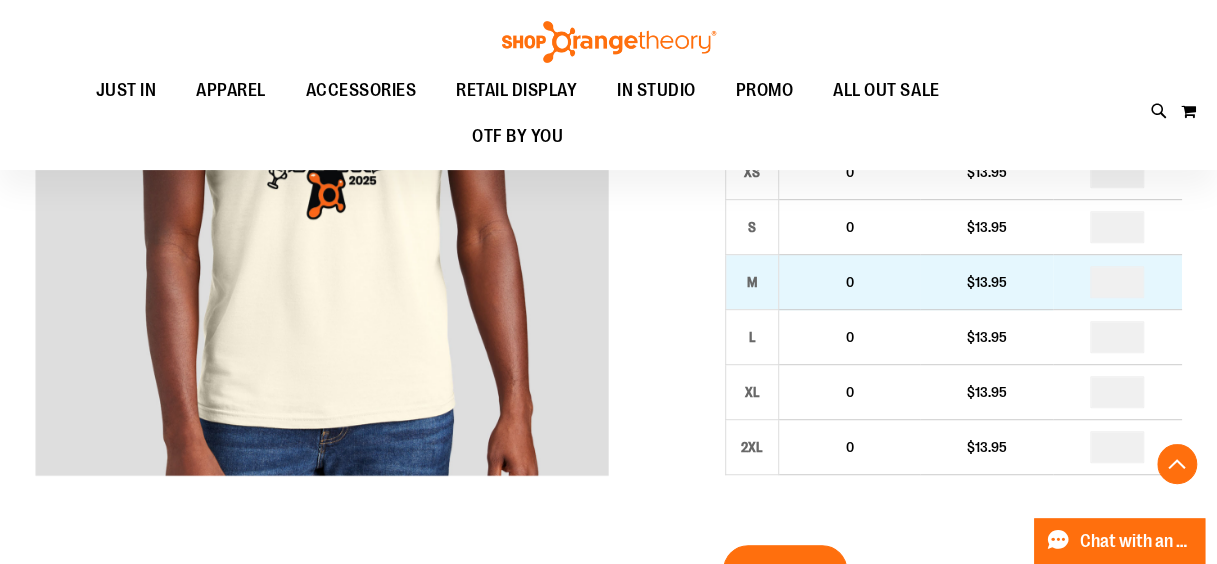 scroll, scrollTop: 400, scrollLeft: 0, axis: vertical 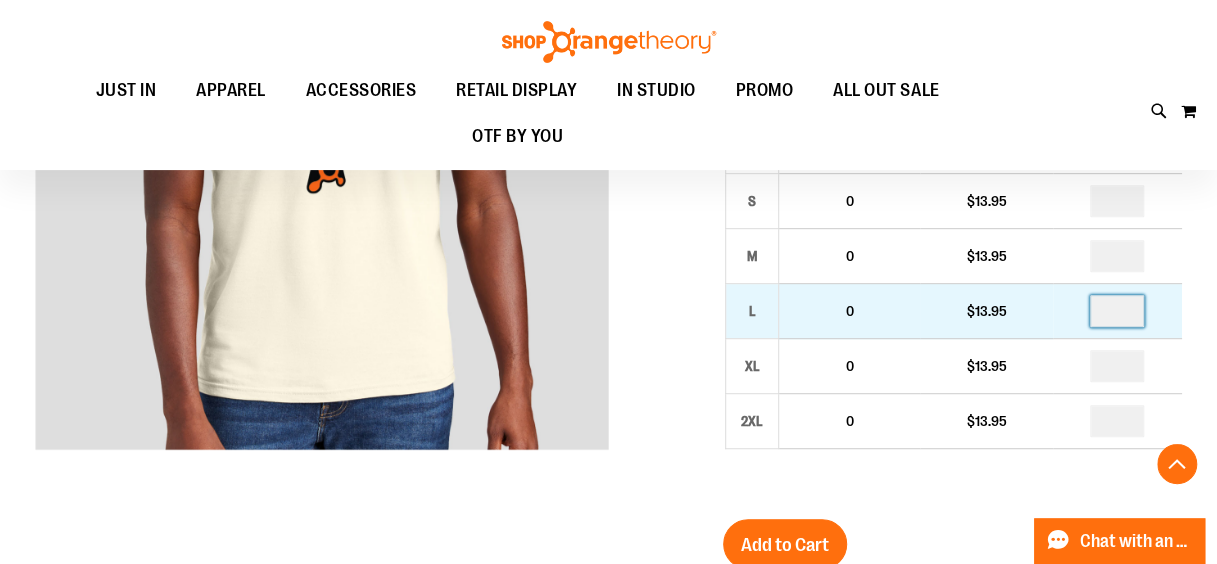 click at bounding box center (1117, 311) 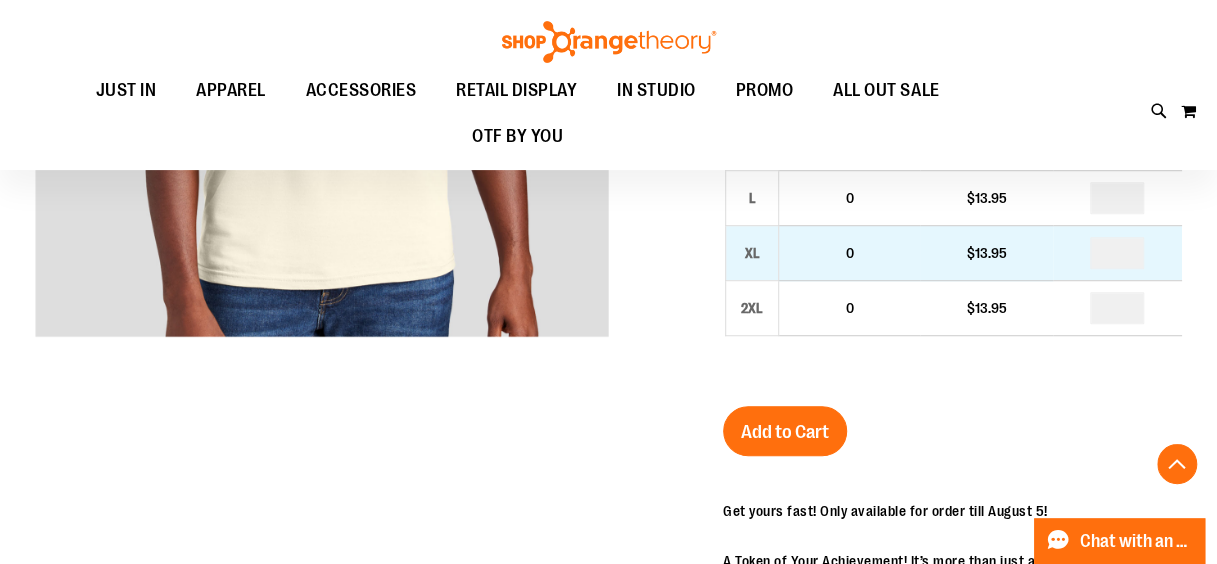scroll, scrollTop: 600, scrollLeft: 0, axis: vertical 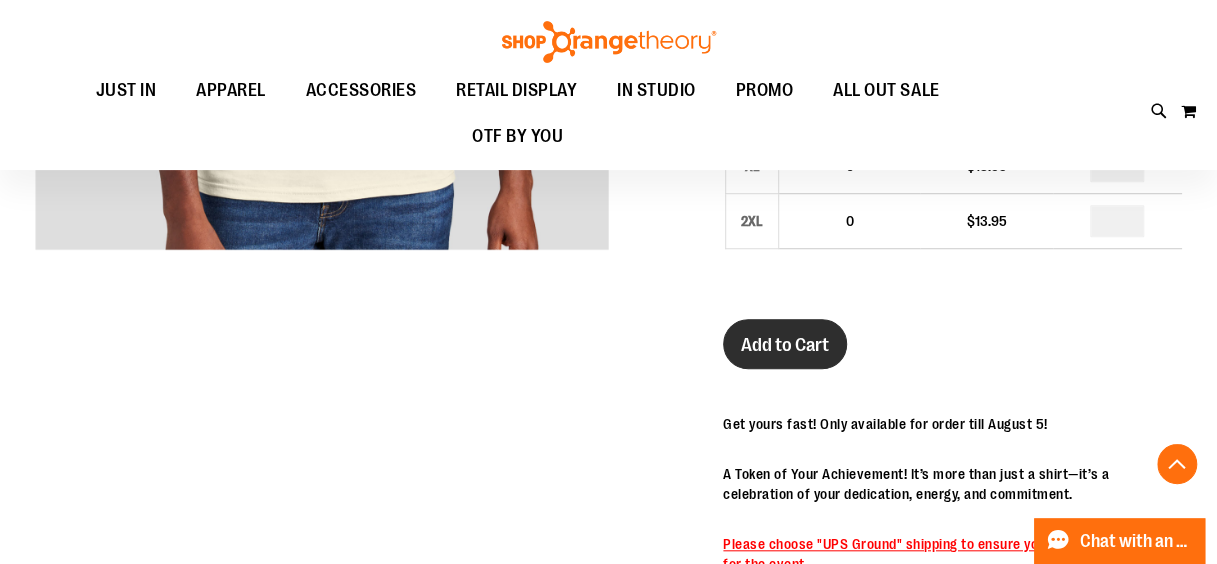 type on "*" 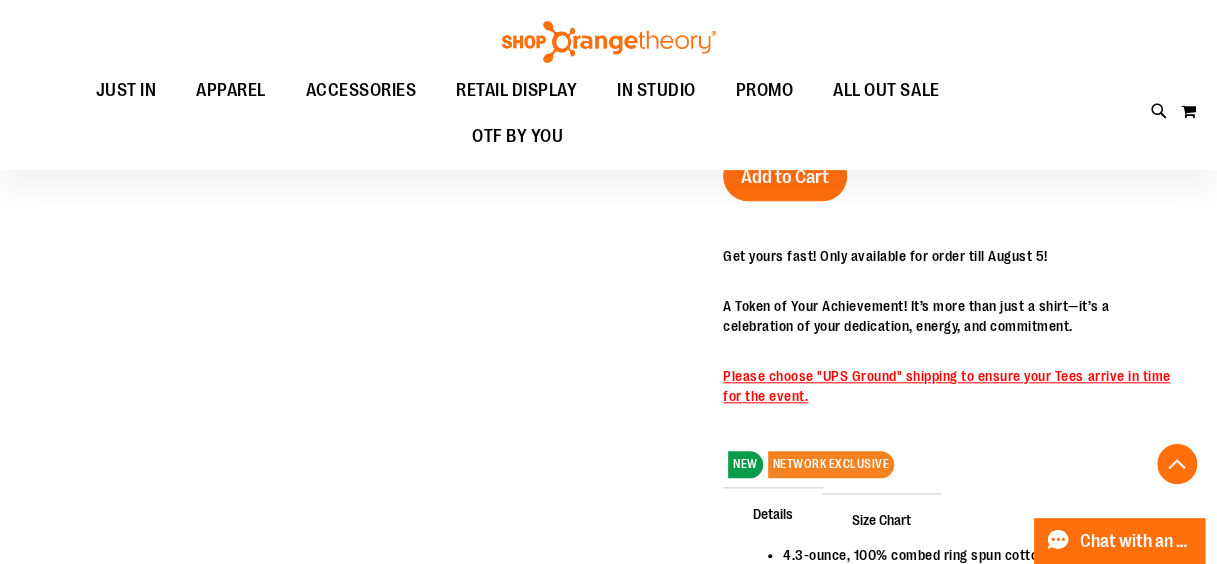 scroll, scrollTop: 800, scrollLeft: 0, axis: vertical 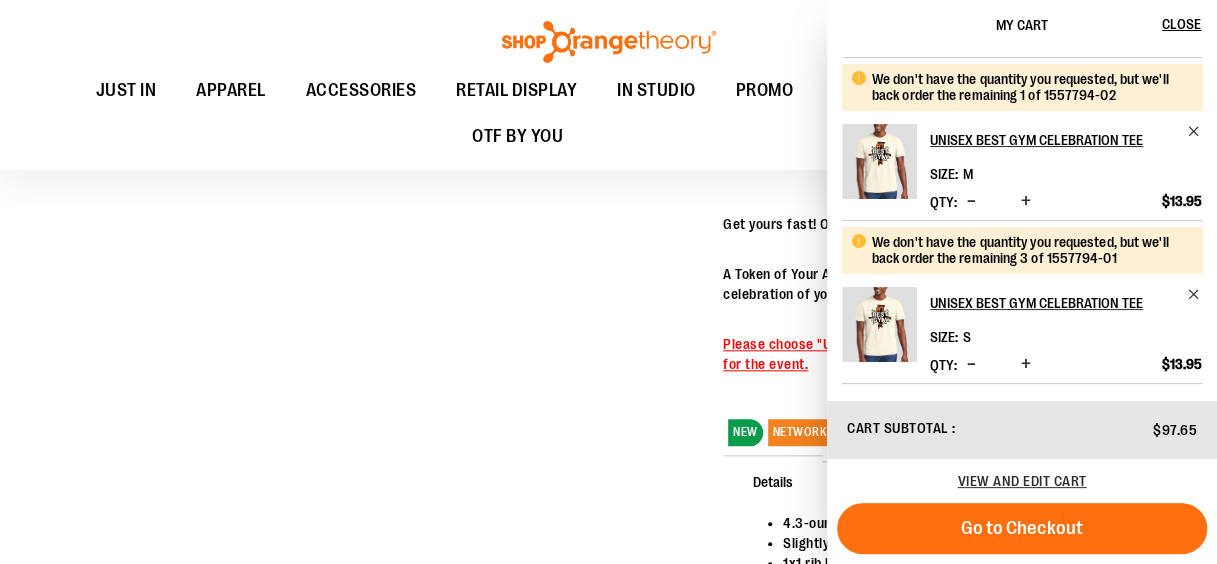 click at bounding box center (1026, 201) 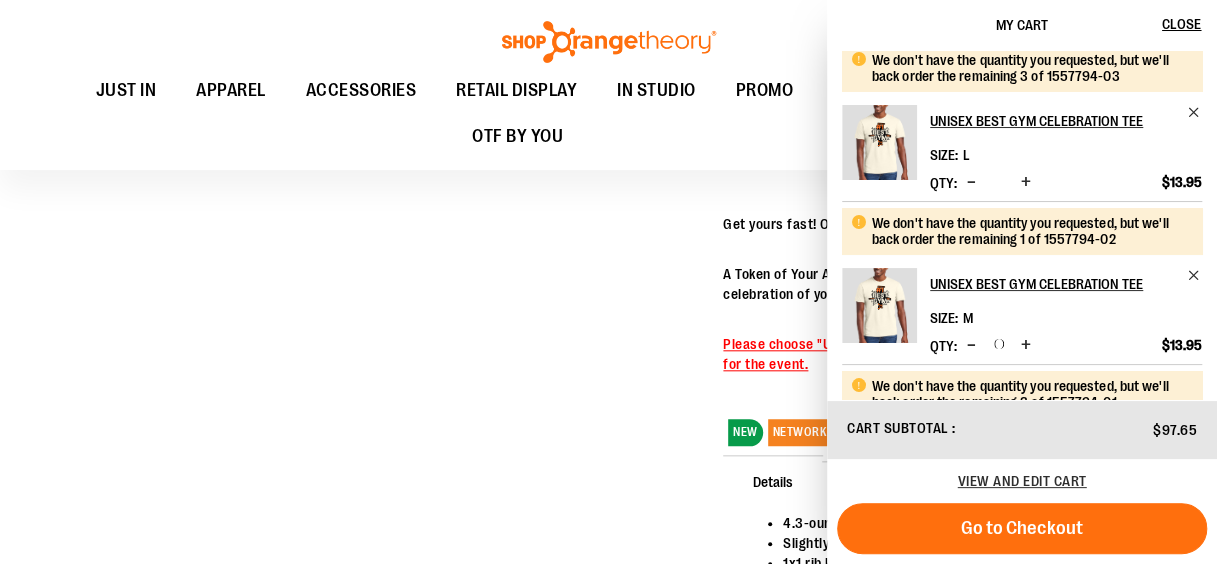 scroll, scrollTop: 0, scrollLeft: 0, axis: both 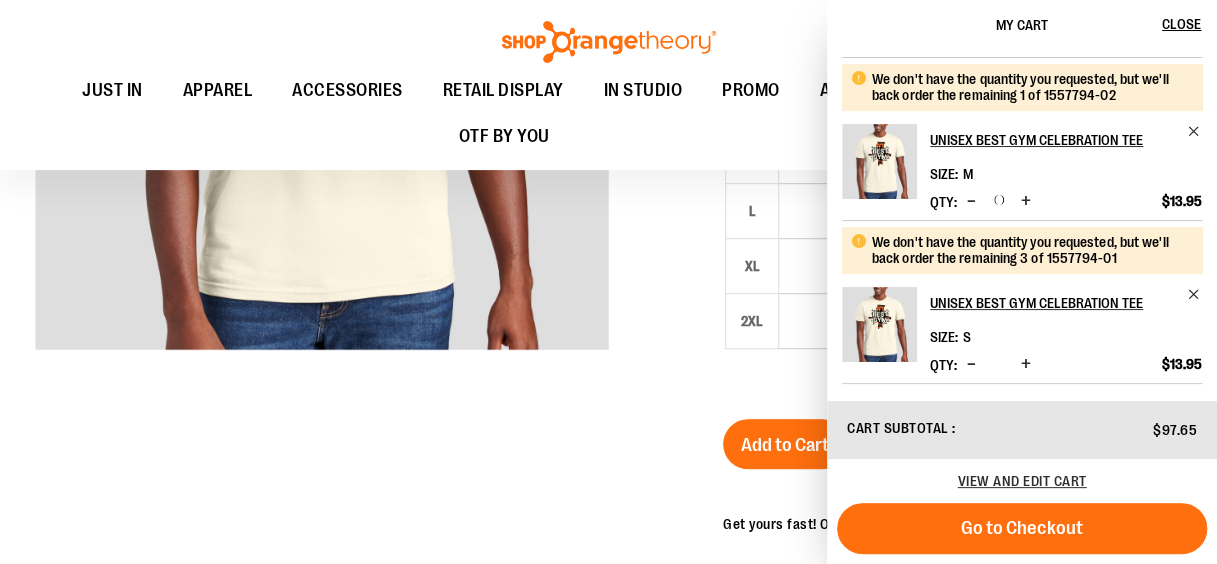 click on "Go to Checkout" at bounding box center (1022, 528) 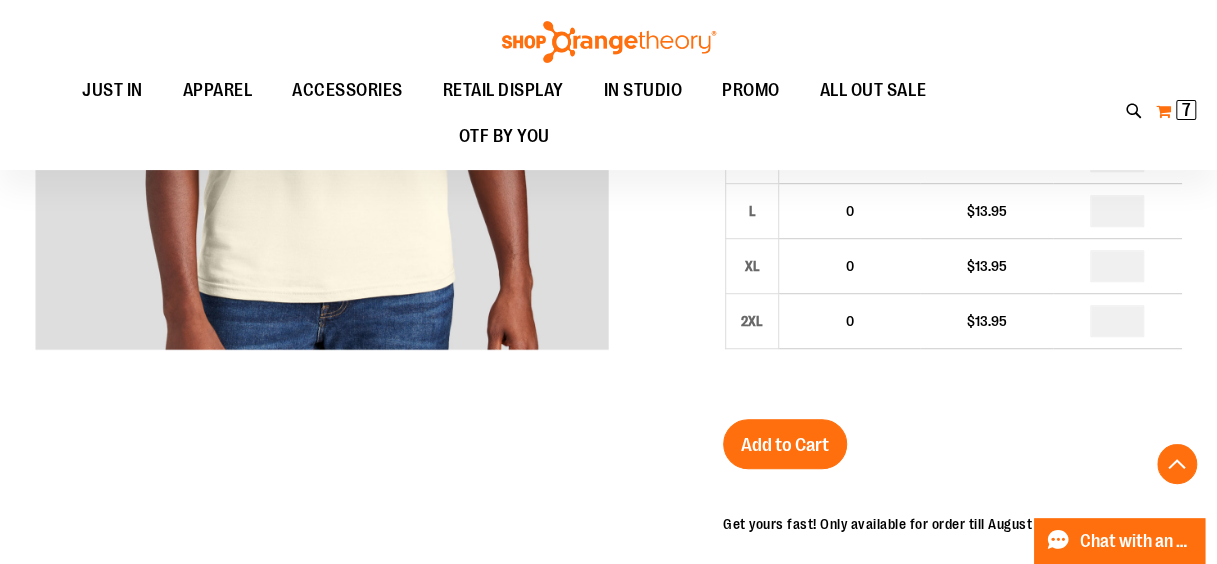 click on "My Cart
7
7
items" at bounding box center (1176, 111) 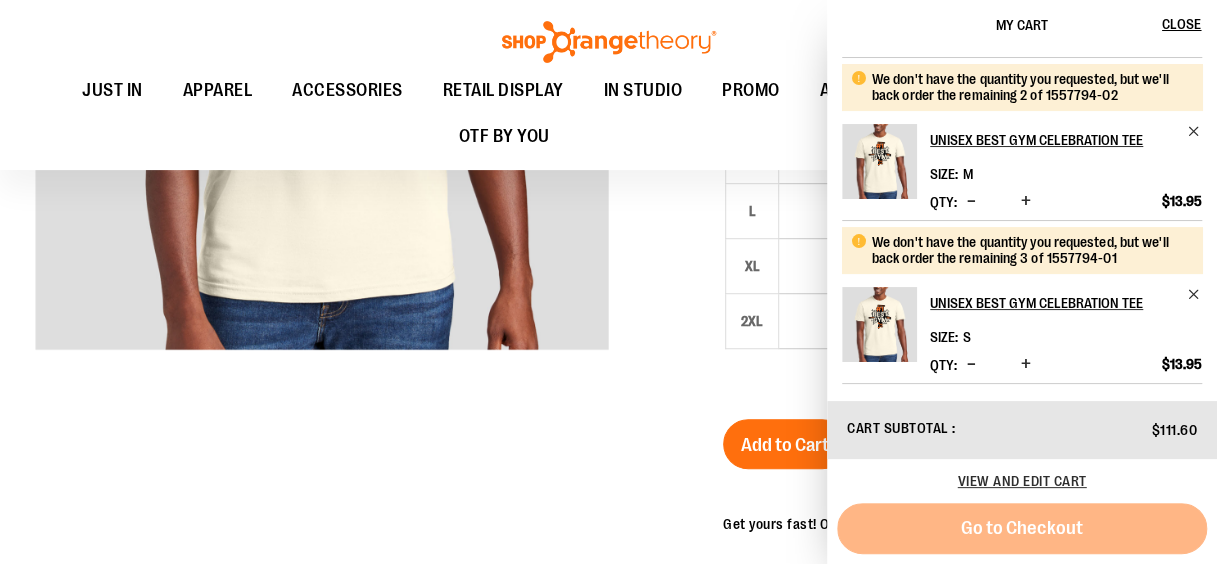 scroll, scrollTop: 0, scrollLeft: 0, axis: both 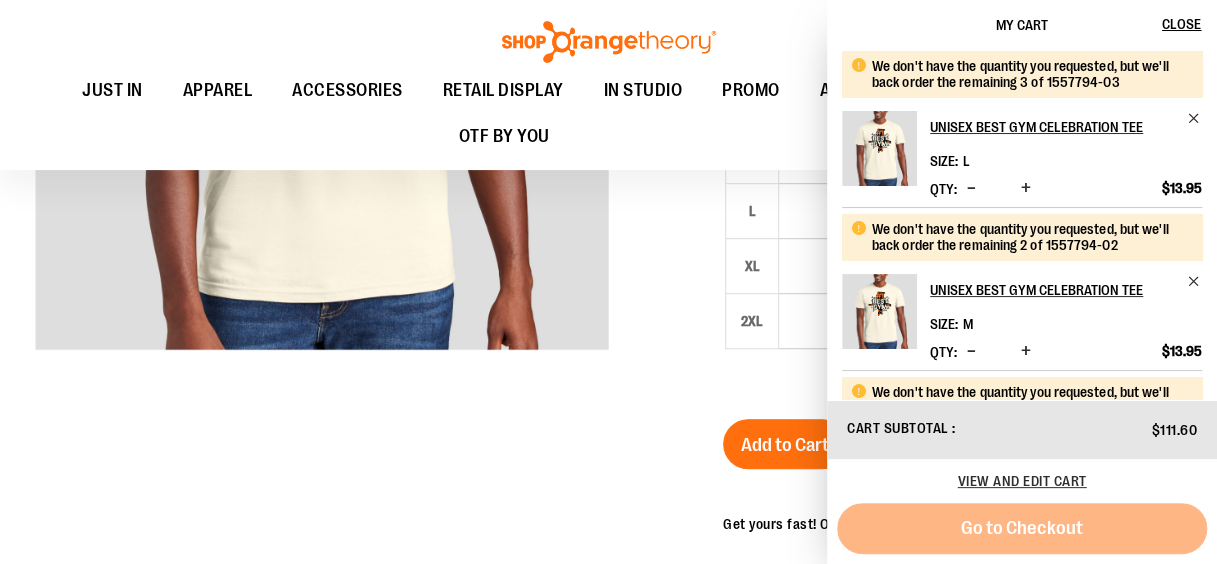 click on "Go to Checkout" at bounding box center [1022, 528] 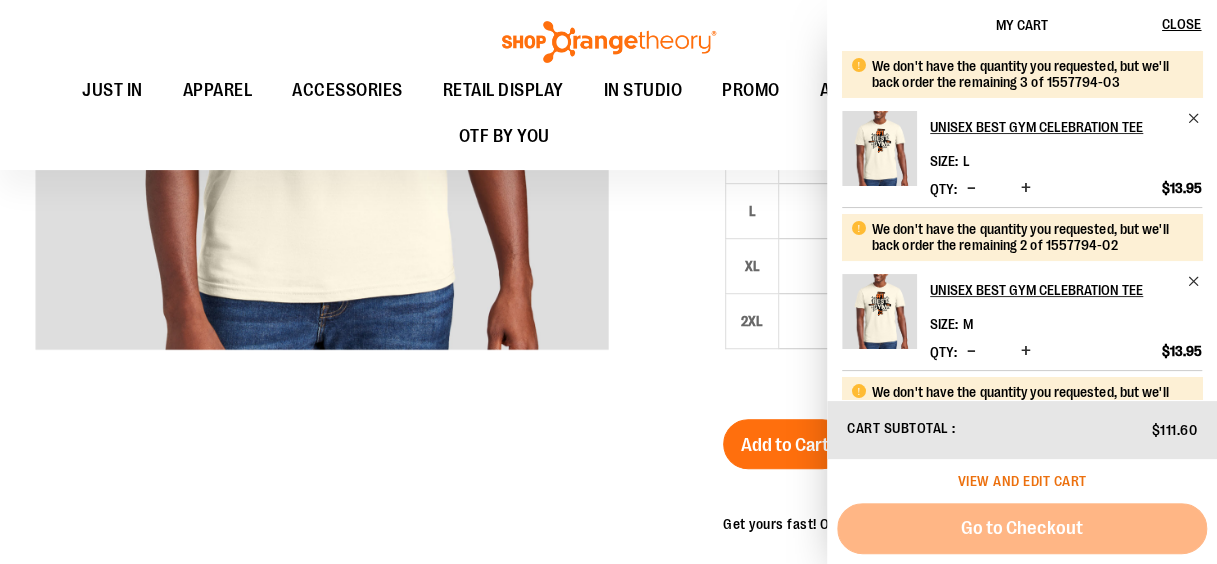 click on "View and edit cart" at bounding box center [1022, 481] 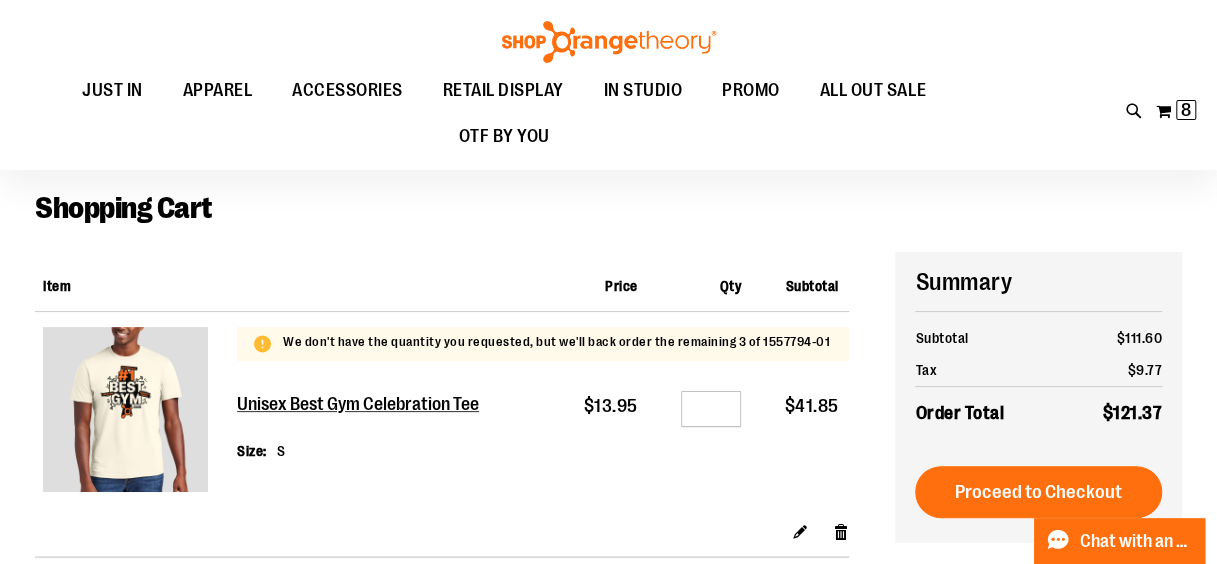 scroll, scrollTop: 0, scrollLeft: 0, axis: both 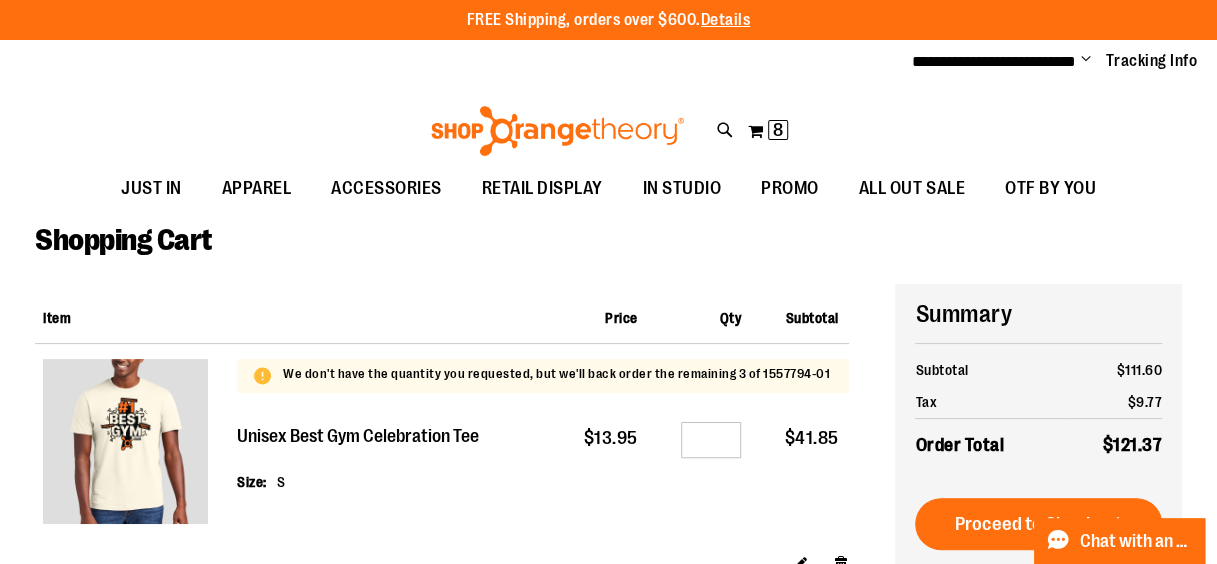 type on "**********" 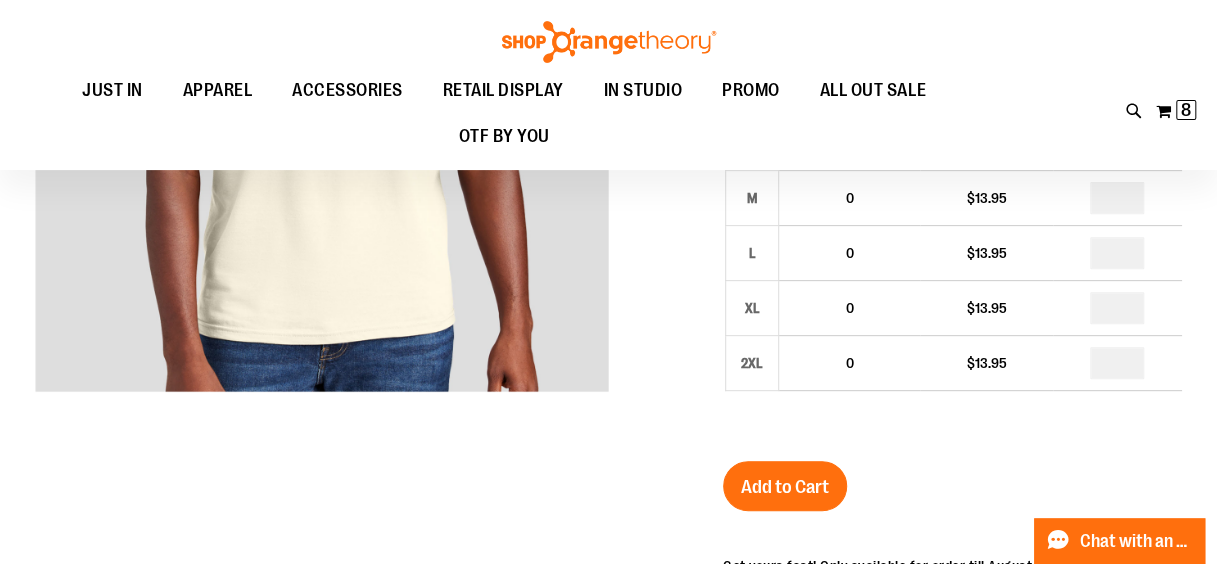 scroll, scrollTop: 280, scrollLeft: 0, axis: vertical 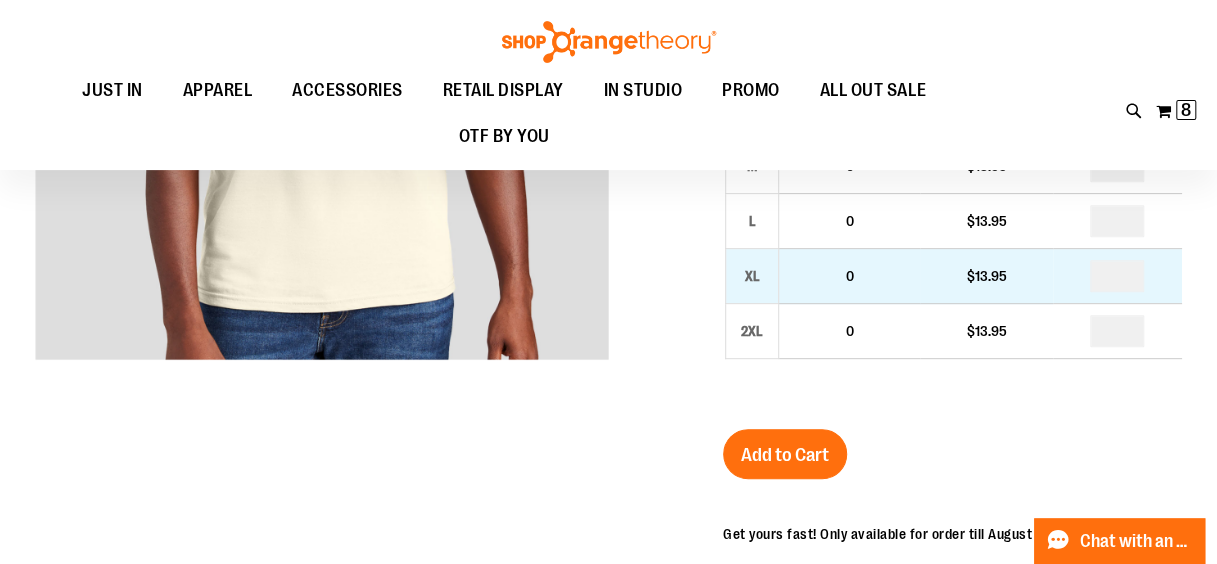 type on "**********" 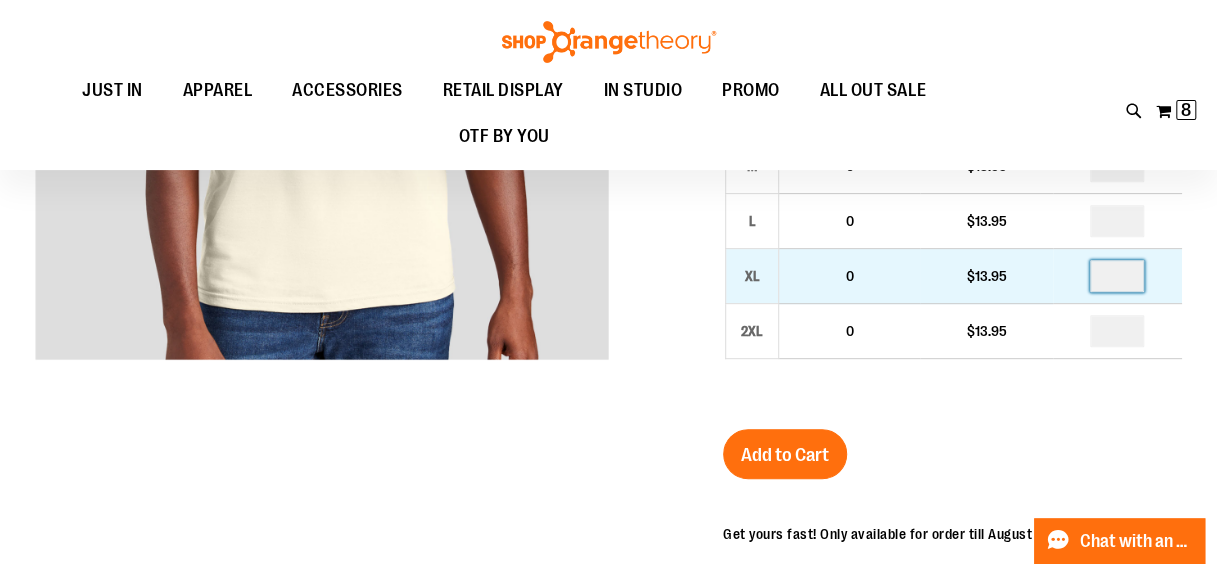 click at bounding box center [1117, 276] 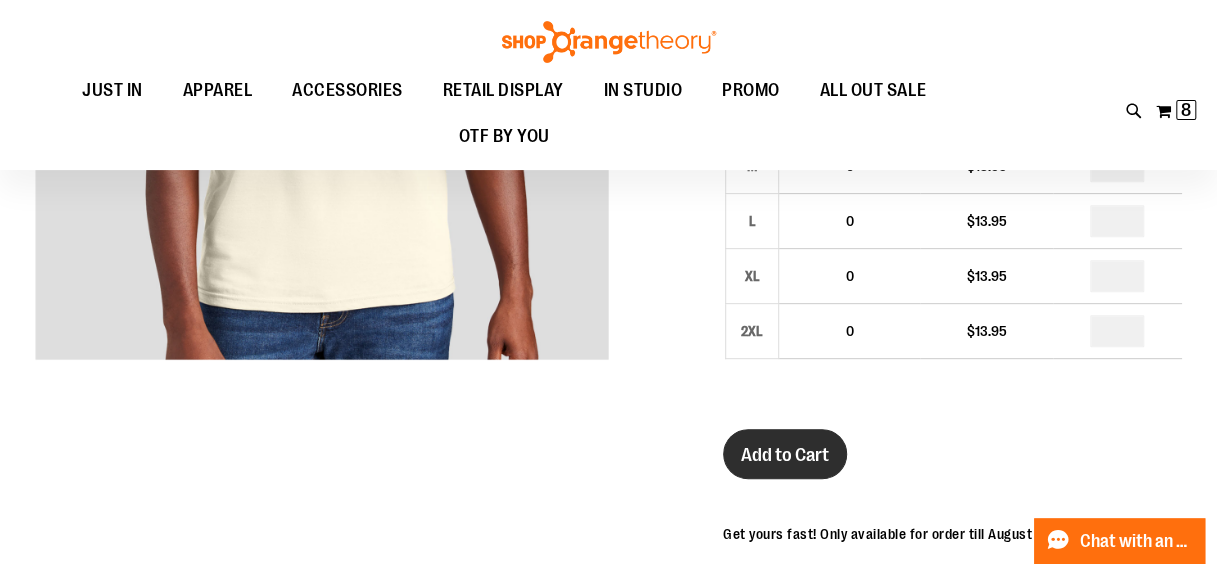 click on "Add to Cart" at bounding box center (785, 454) 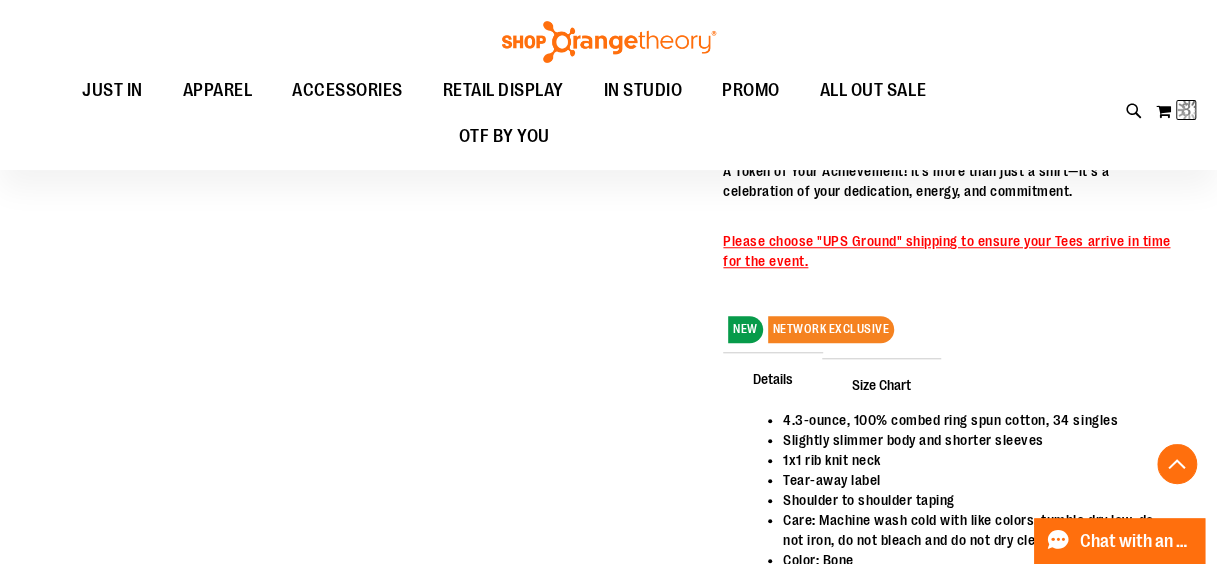 scroll, scrollTop: 698, scrollLeft: 0, axis: vertical 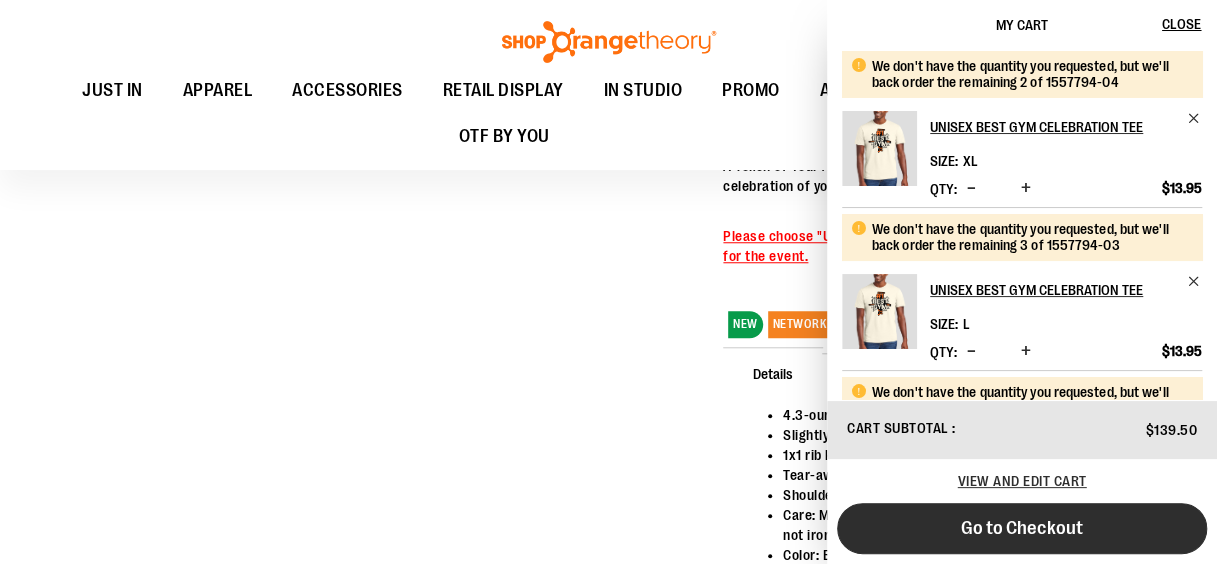 click on "Go to Checkout" at bounding box center [1022, 528] 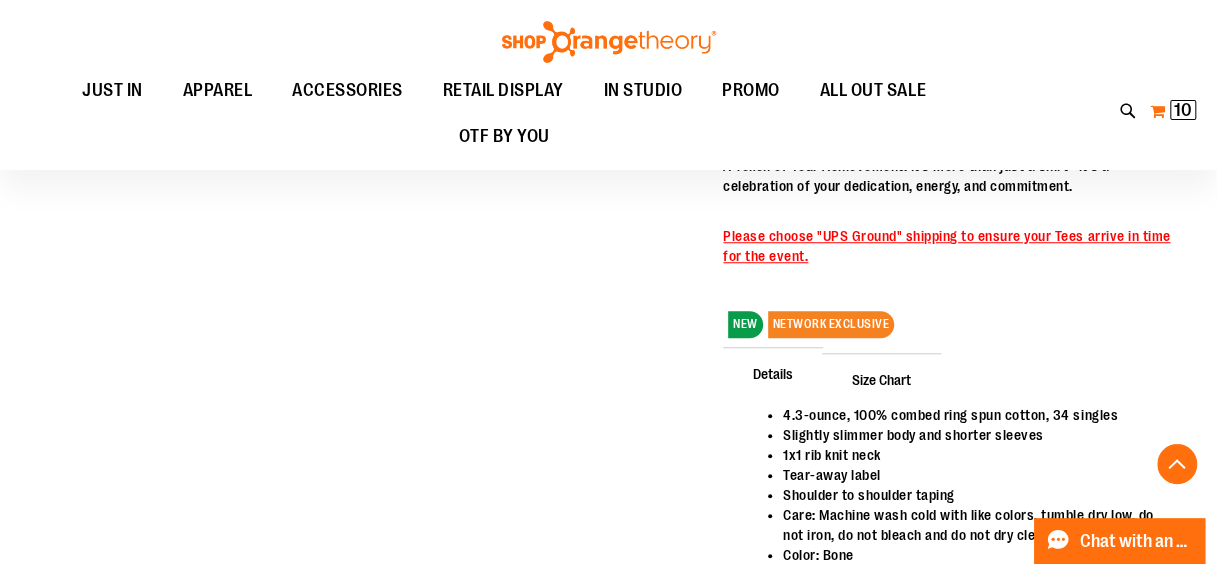 click on "10
10
items" at bounding box center (1183, 110) 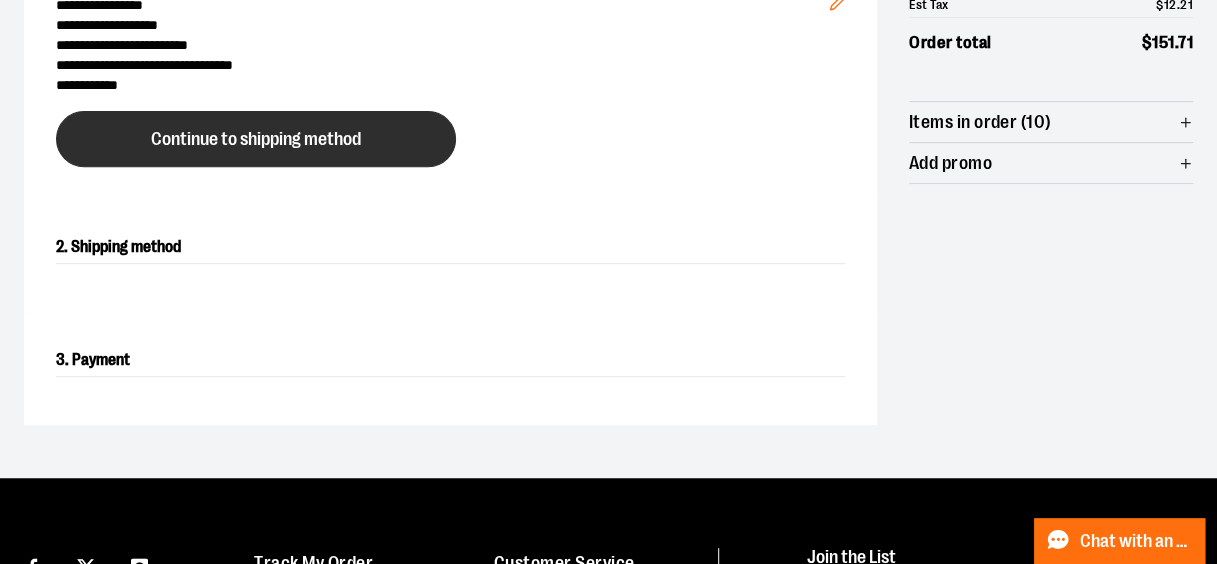 scroll, scrollTop: 0, scrollLeft: 0, axis: both 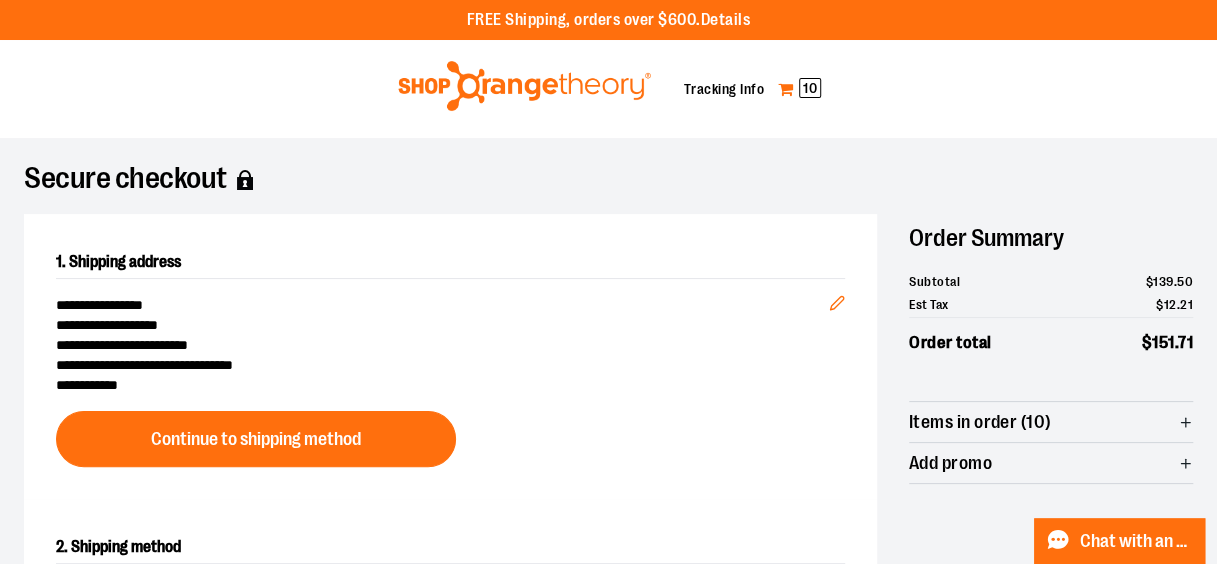 click on "My Cart
10" at bounding box center (799, 89) 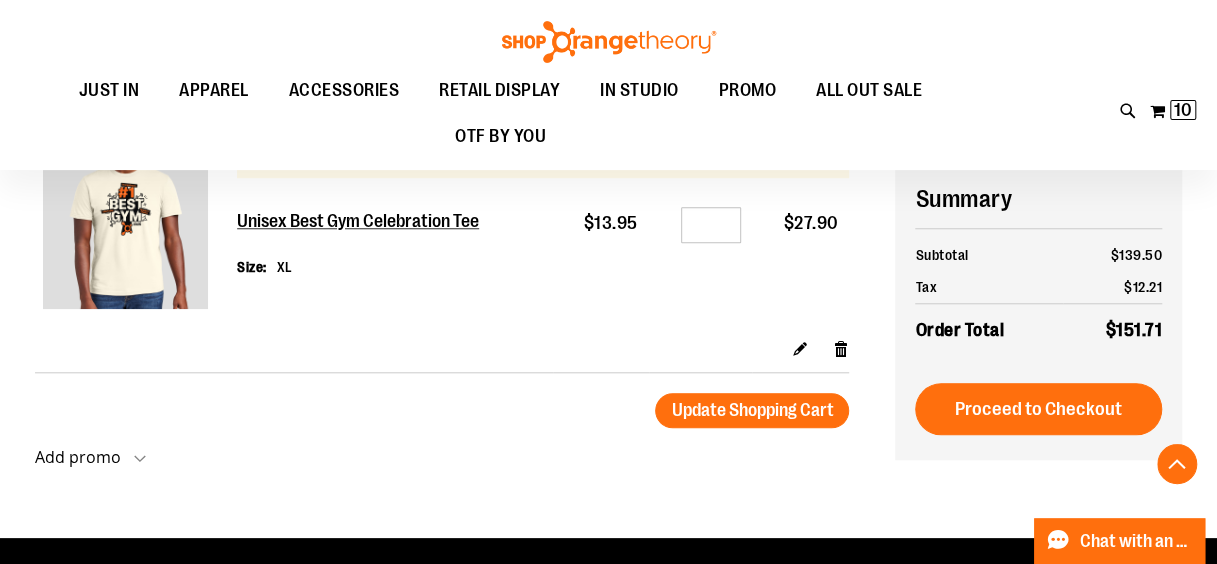 scroll, scrollTop: 798, scrollLeft: 0, axis: vertical 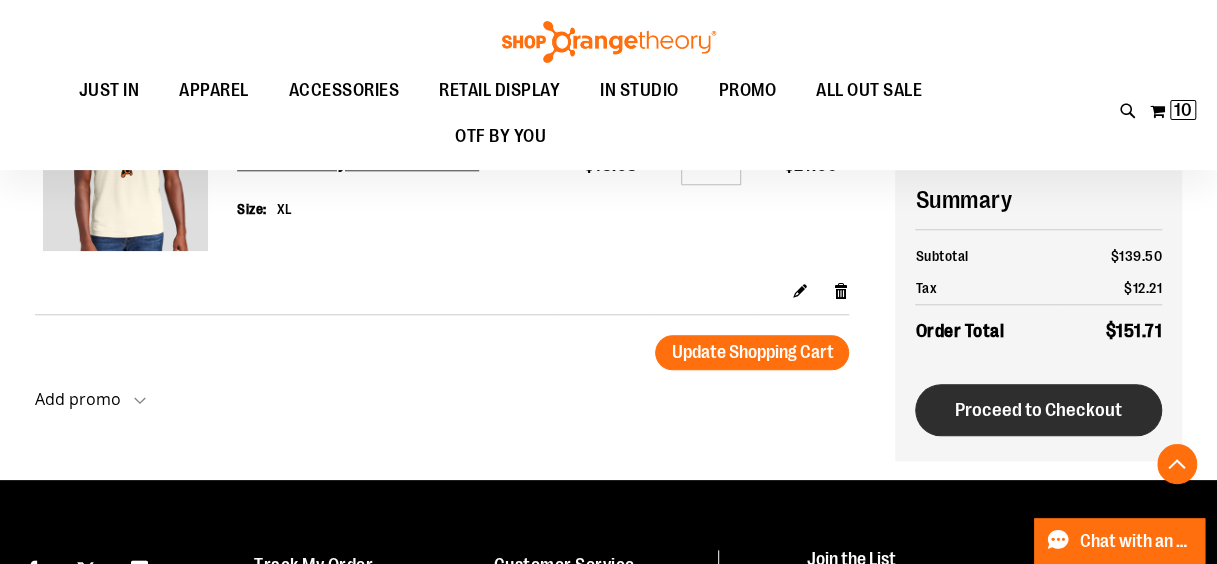 type on "**********" 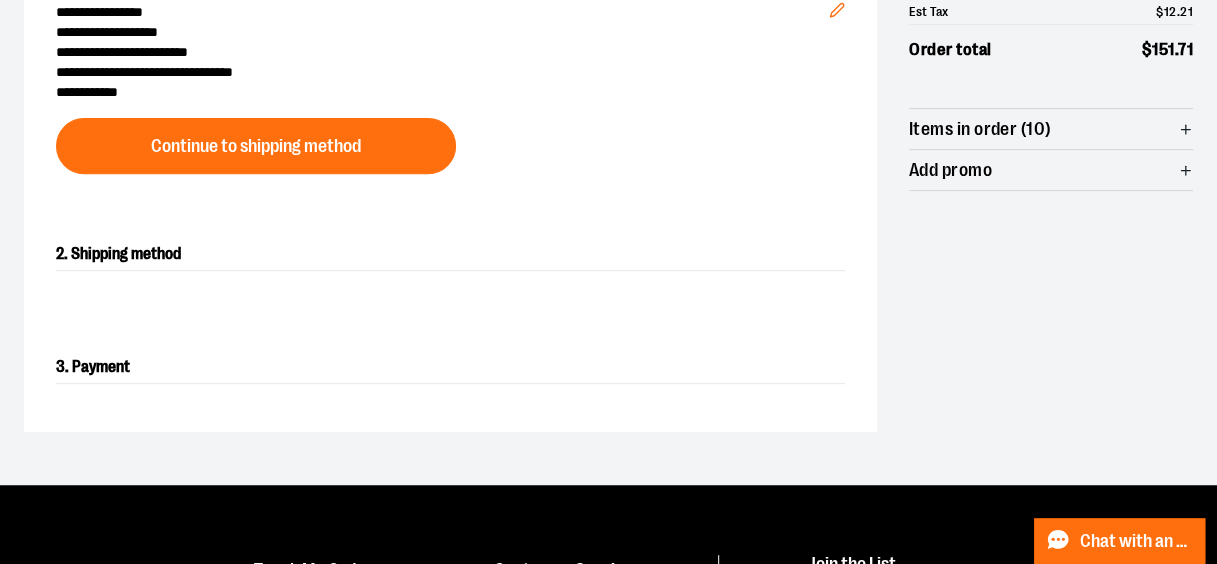 scroll, scrollTop: 300, scrollLeft: 0, axis: vertical 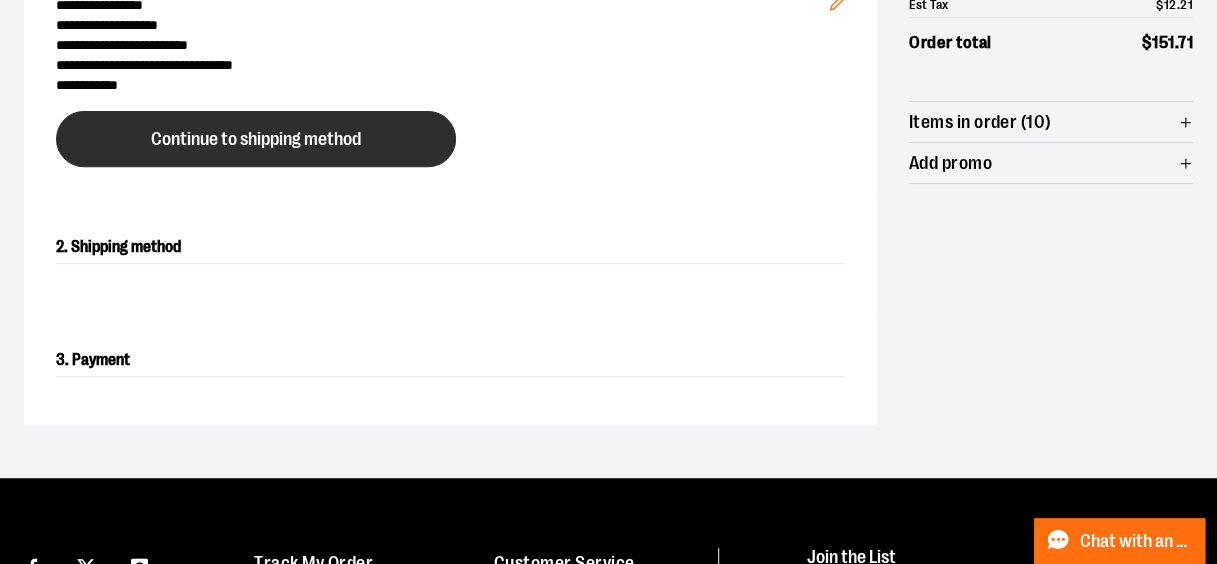 click on "Continue to shipping method" at bounding box center [256, 139] 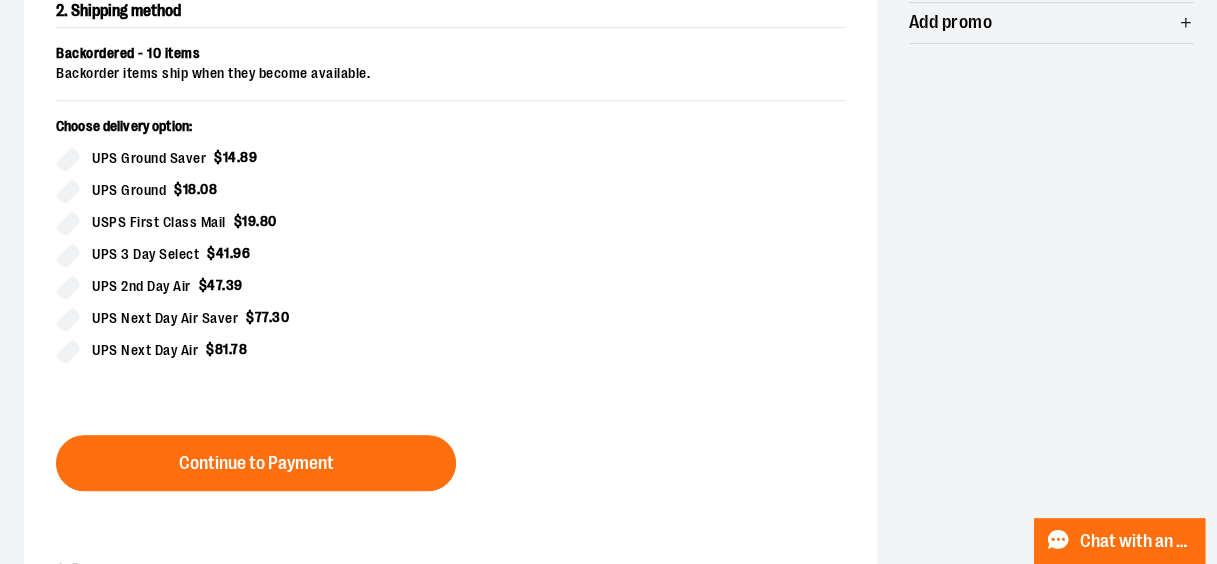 scroll, scrollTop: 641, scrollLeft: 0, axis: vertical 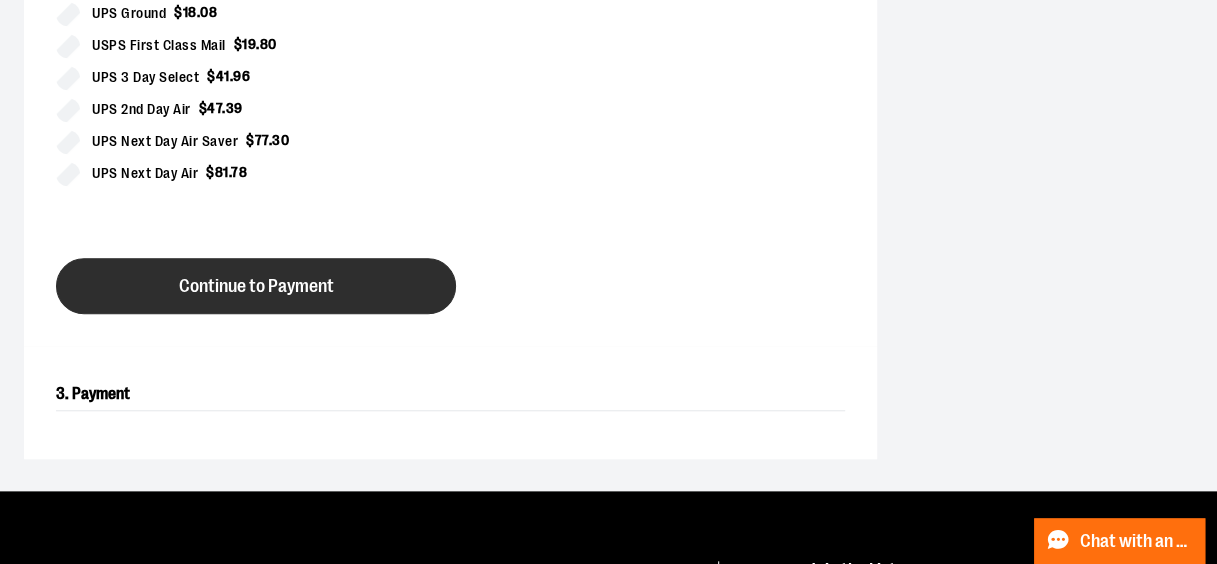 click on "Continue to Payment" at bounding box center [256, 286] 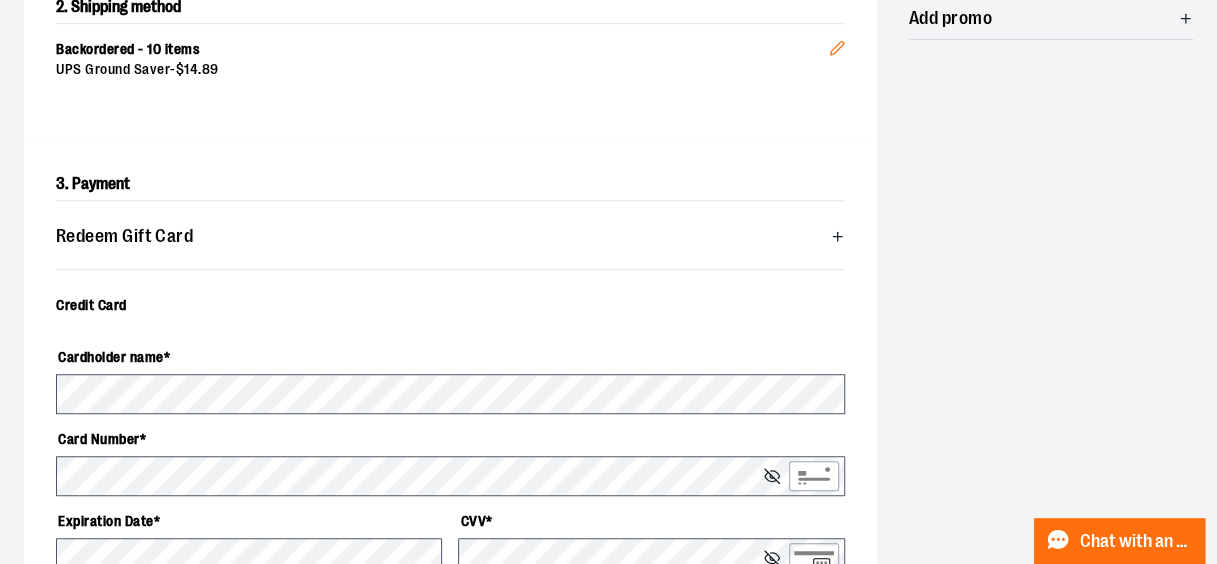 scroll, scrollTop: 541, scrollLeft: 0, axis: vertical 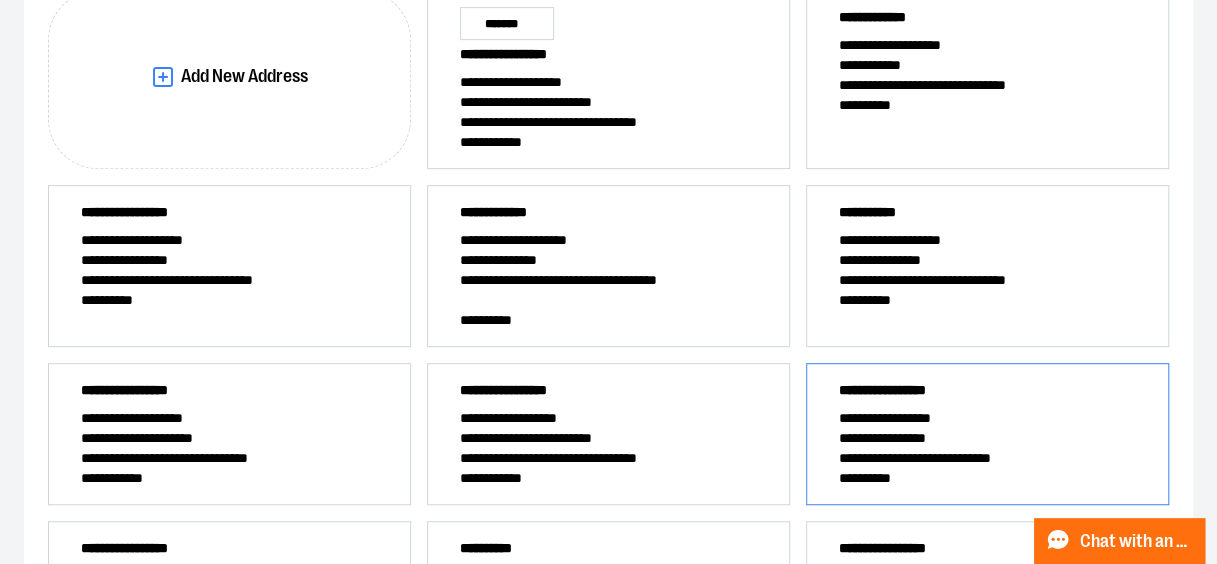 click on "**********" at bounding box center (988, 438) 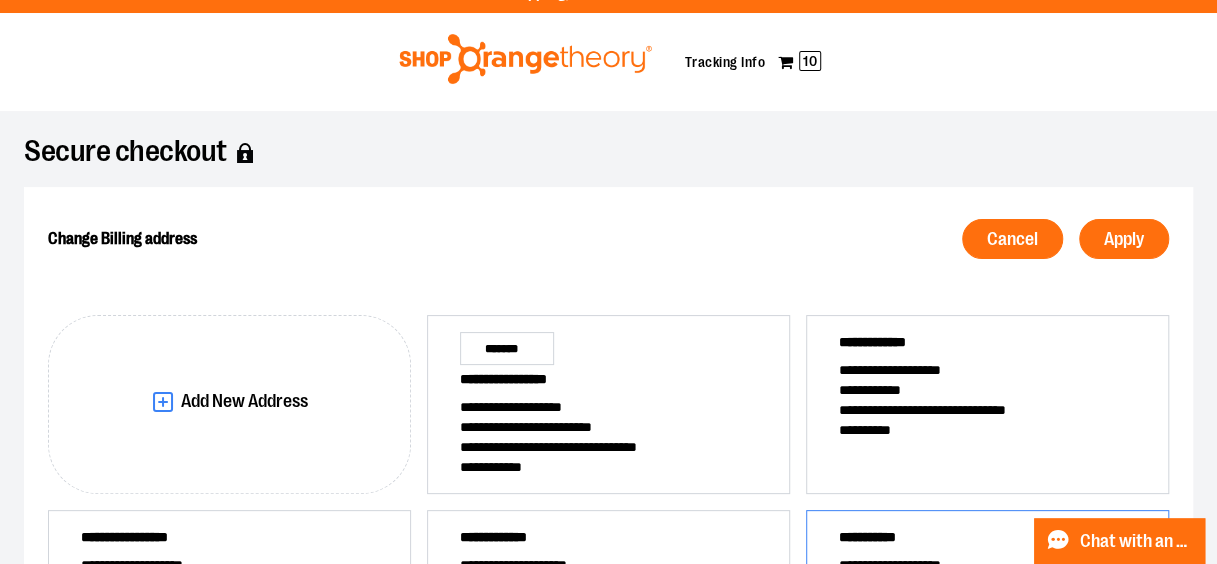 scroll, scrollTop: 0, scrollLeft: 0, axis: both 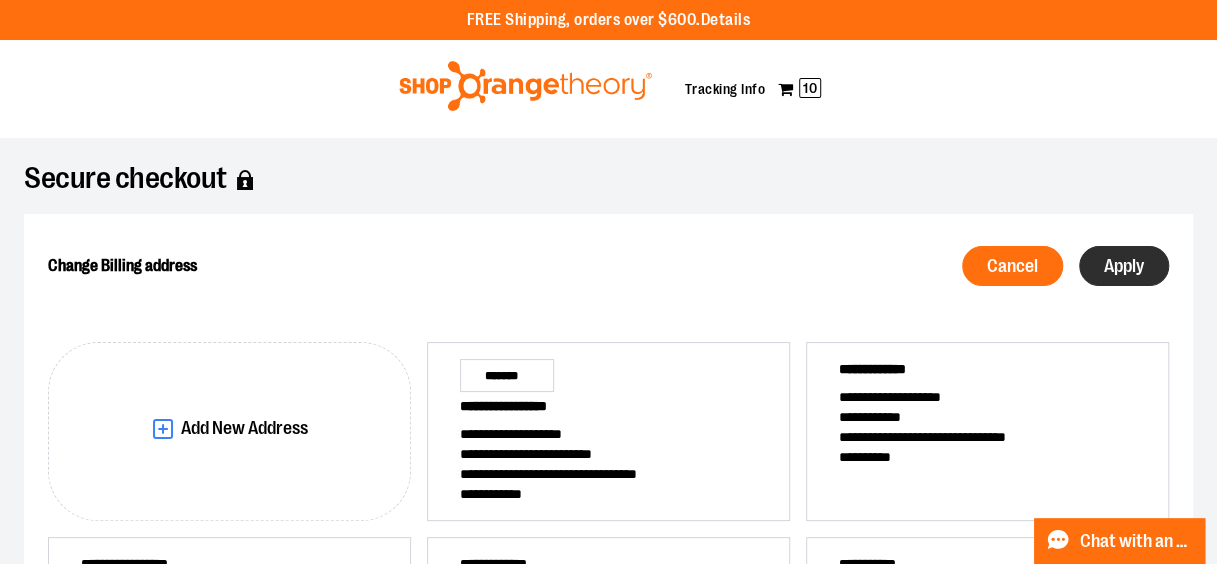 click on "Apply" at bounding box center (1124, 266) 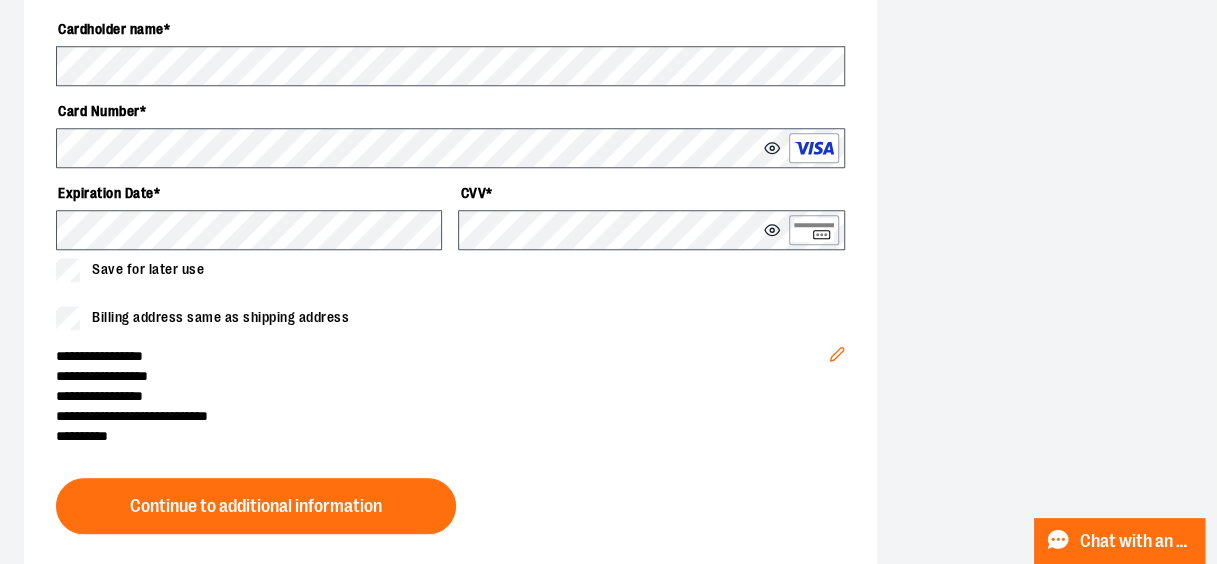 scroll, scrollTop: 800, scrollLeft: 0, axis: vertical 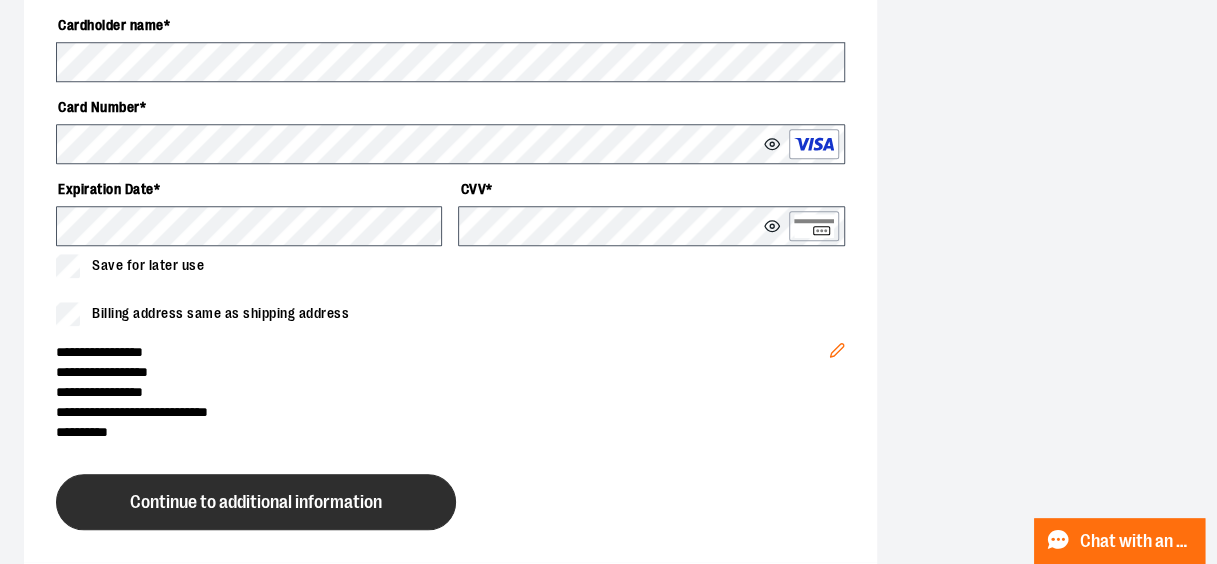 click on "Continue to additional information" at bounding box center (256, 502) 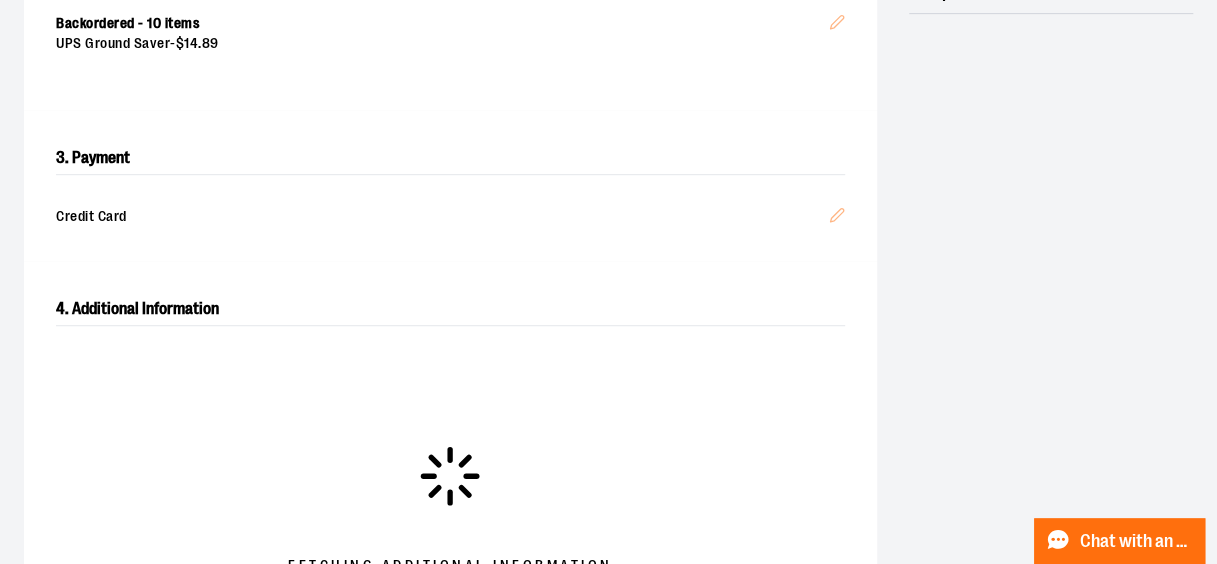 scroll, scrollTop: 500, scrollLeft: 0, axis: vertical 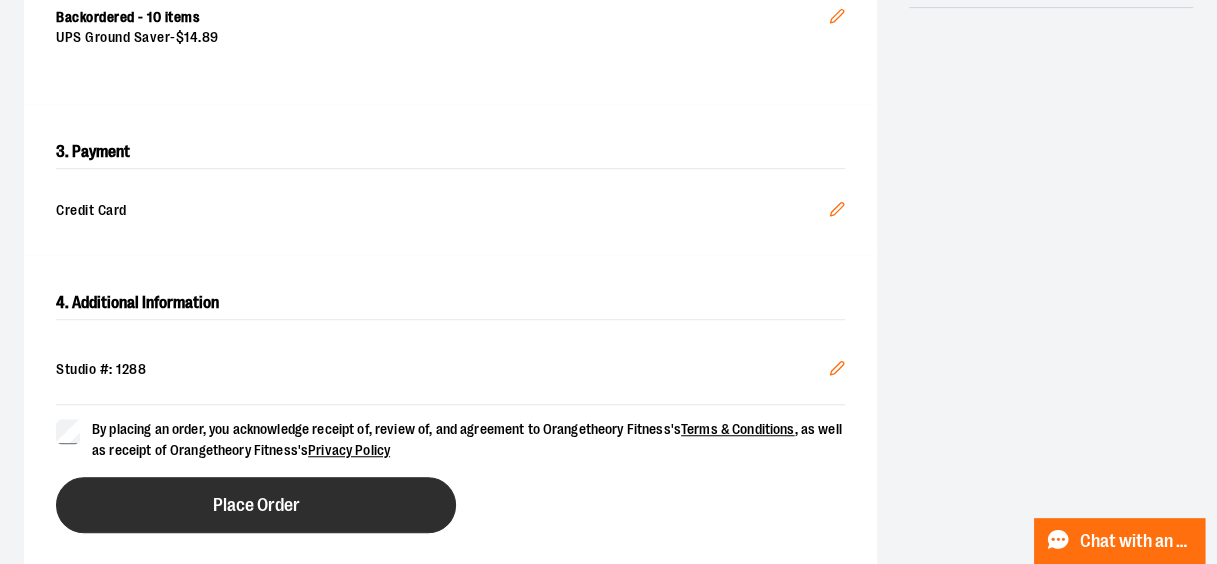 click on "By placing an order, you acknowledge receipt of, review of, and agreement to Orangetheory Fitness's  Terms & Conditions ,  as well as receipt of Orangetheory Fitness's  Privacy Policy Place Order" at bounding box center (450, 468) 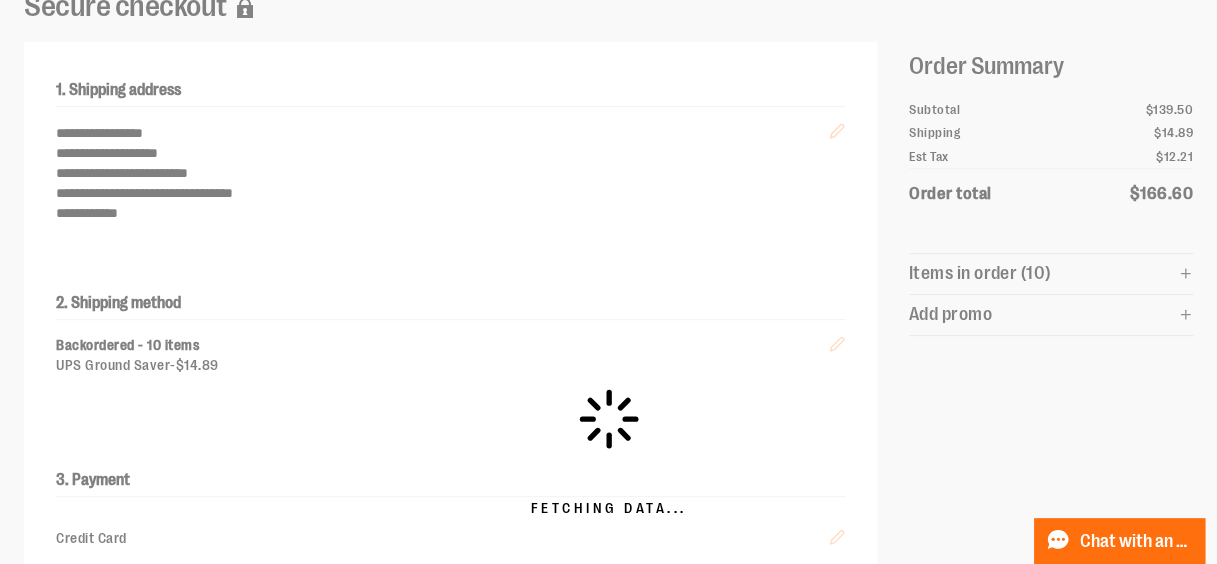 scroll, scrollTop: 0, scrollLeft: 0, axis: both 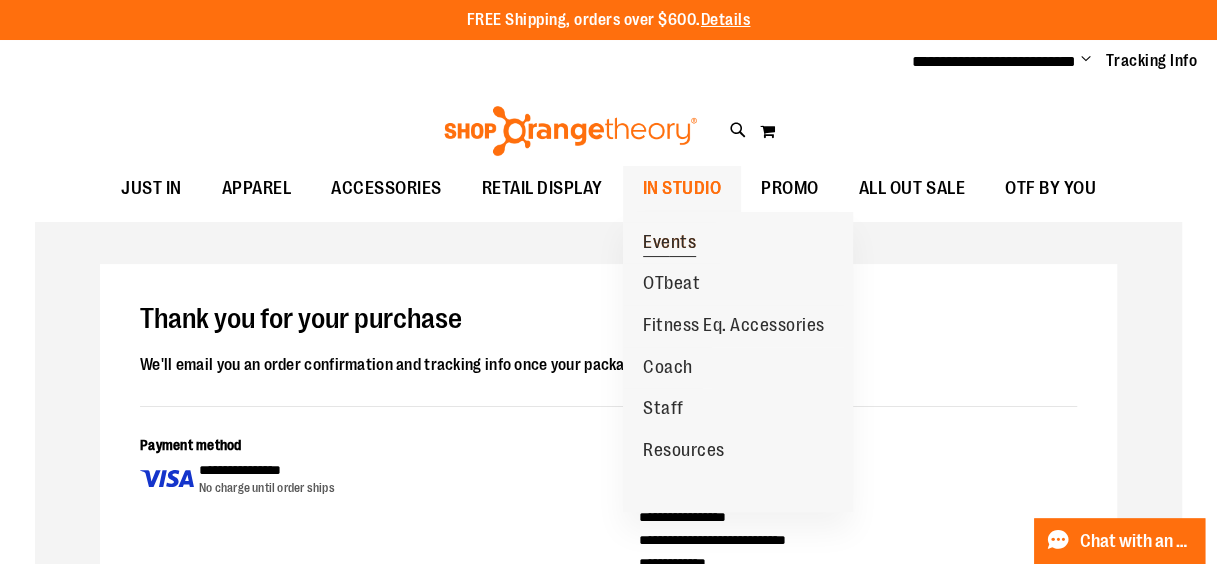 type on "**********" 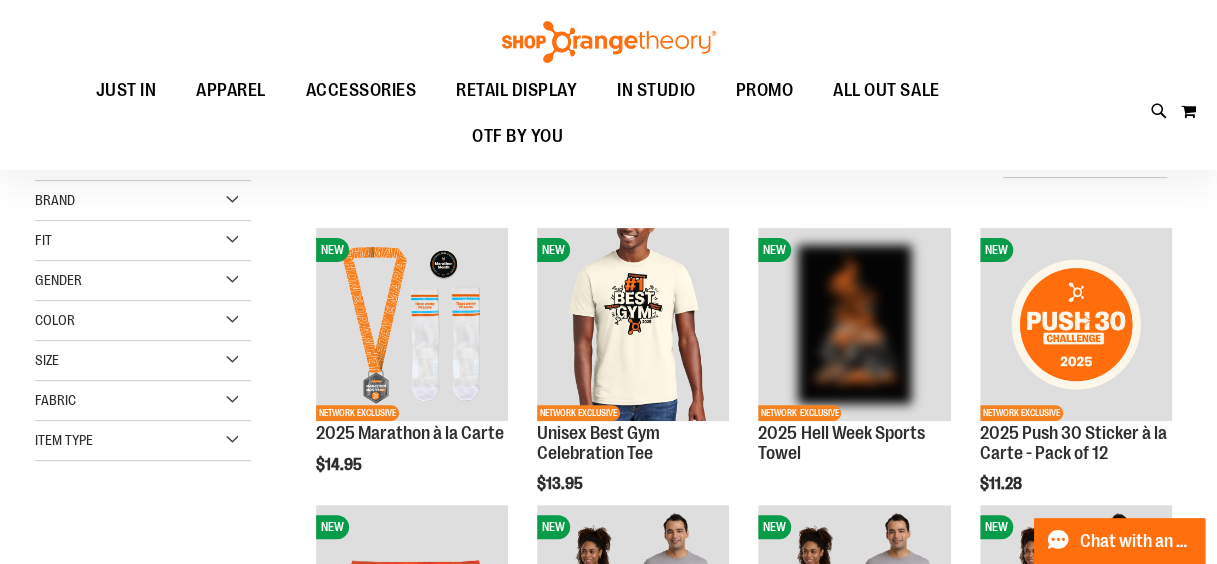 scroll, scrollTop: 200, scrollLeft: 0, axis: vertical 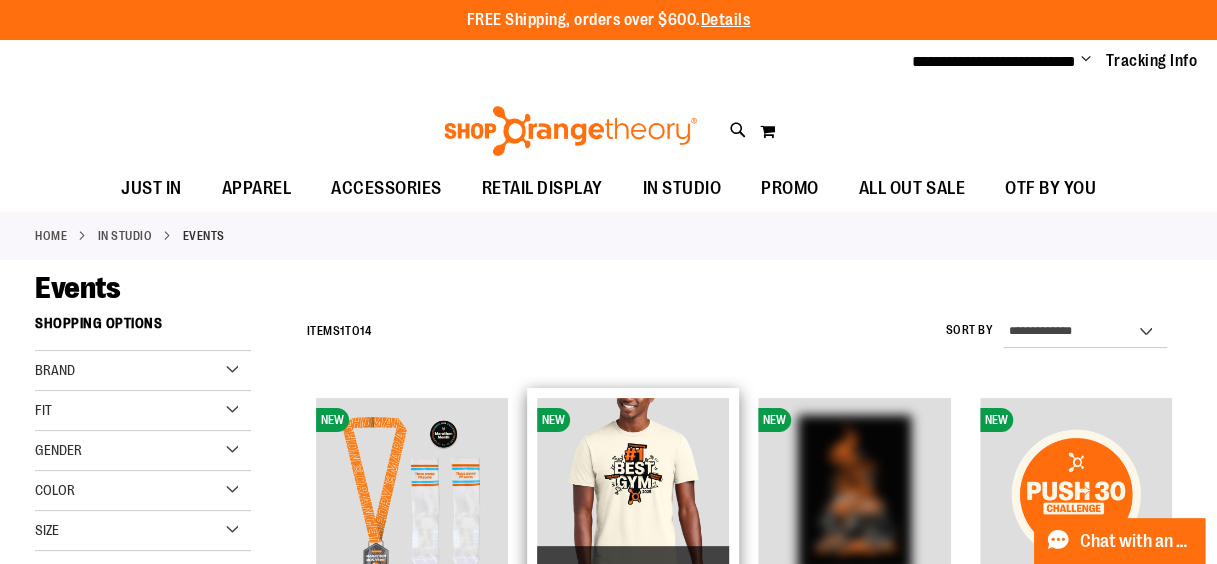 type on "**********" 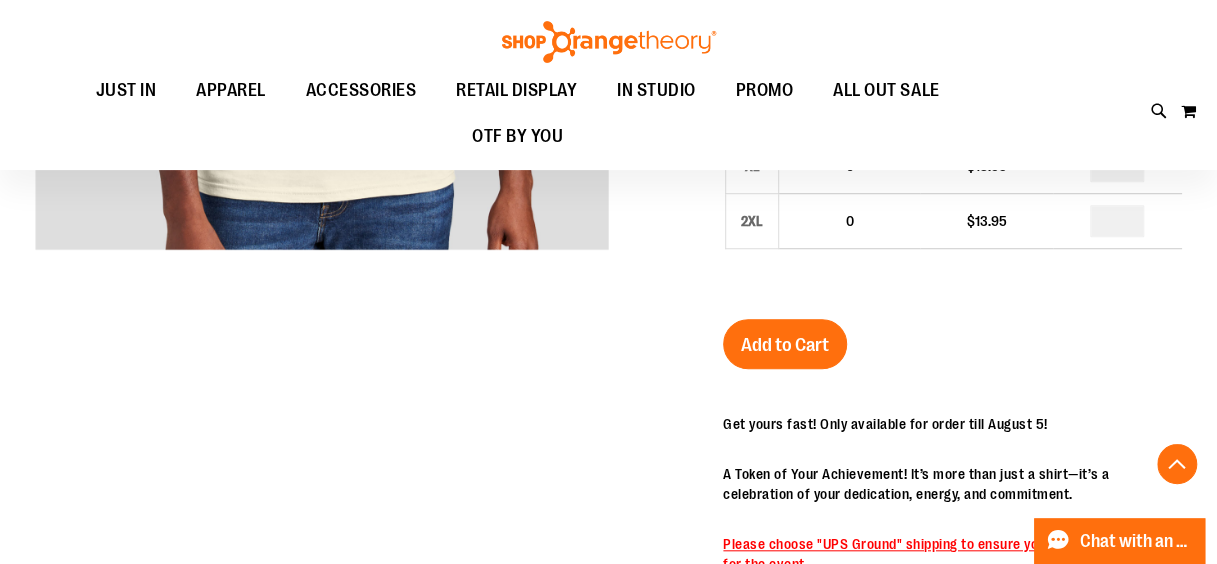 scroll, scrollTop: 300, scrollLeft: 0, axis: vertical 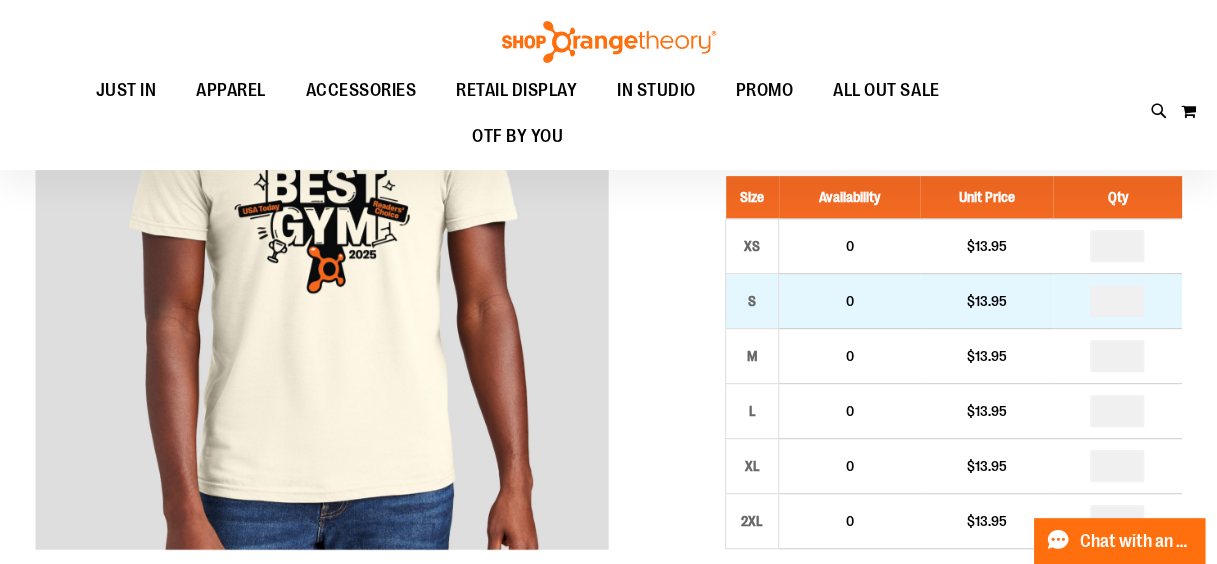 type on "**********" 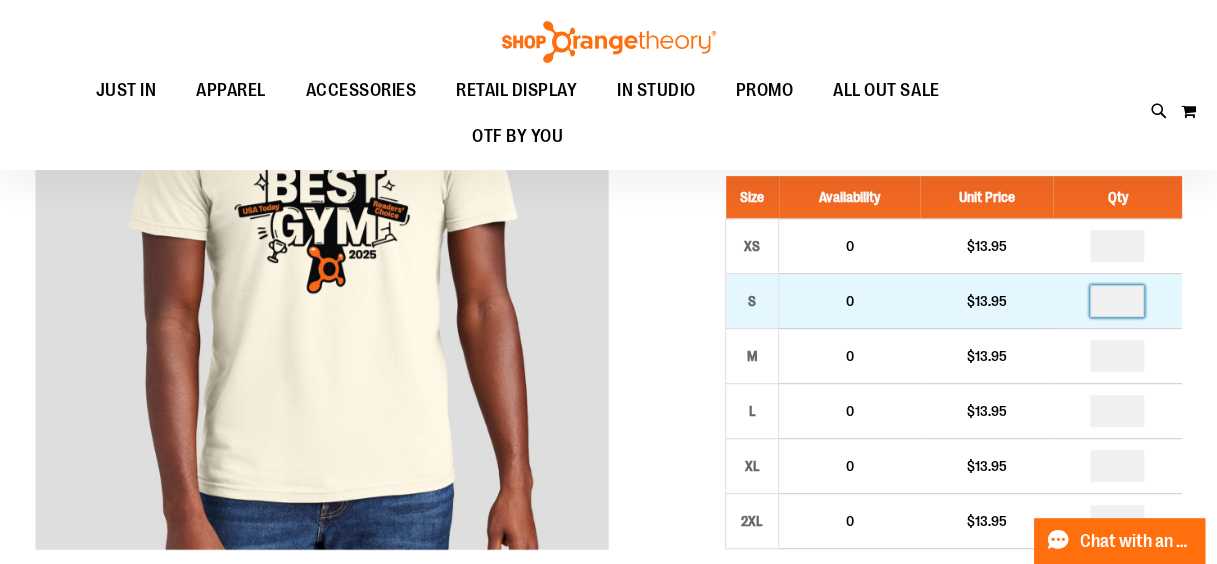click at bounding box center (1117, 301) 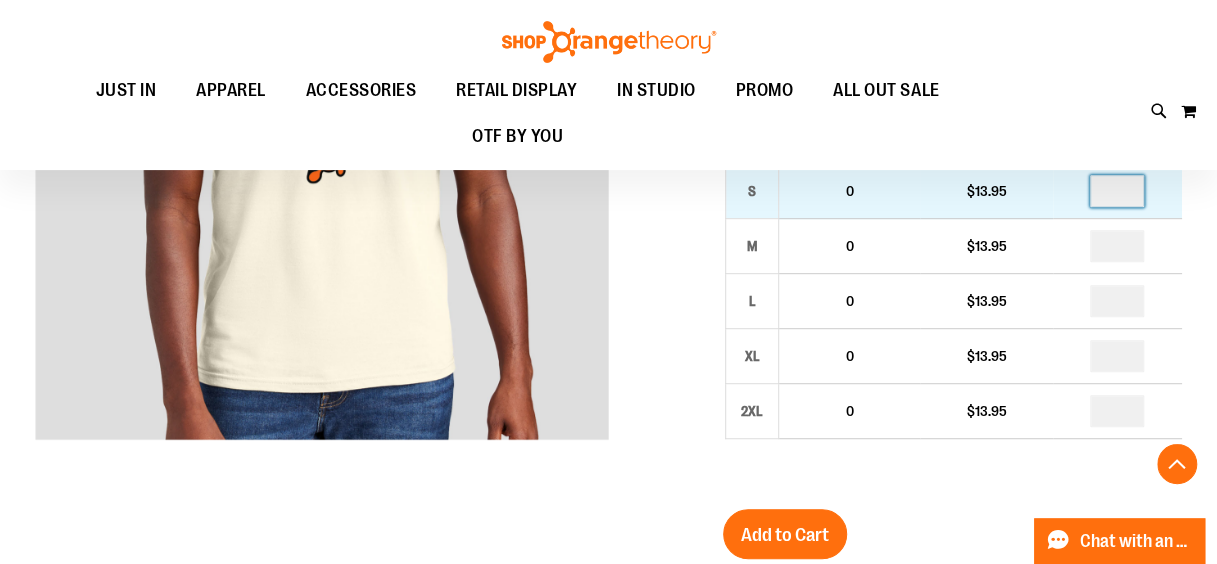 scroll, scrollTop: 600, scrollLeft: 0, axis: vertical 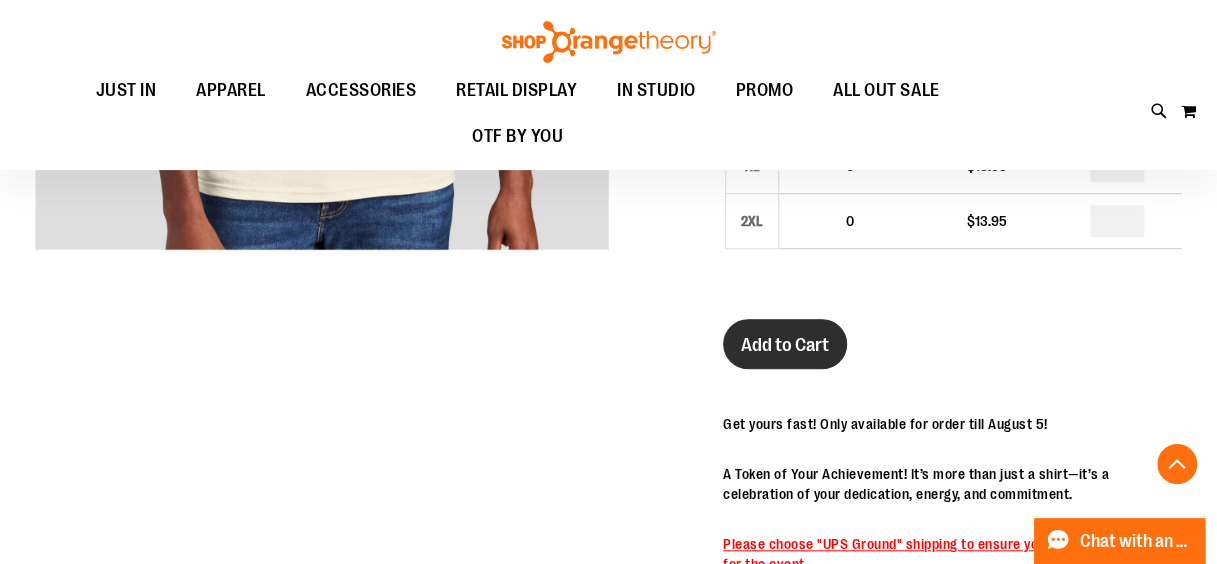 click on "Add to Cart" at bounding box center [785, 345] 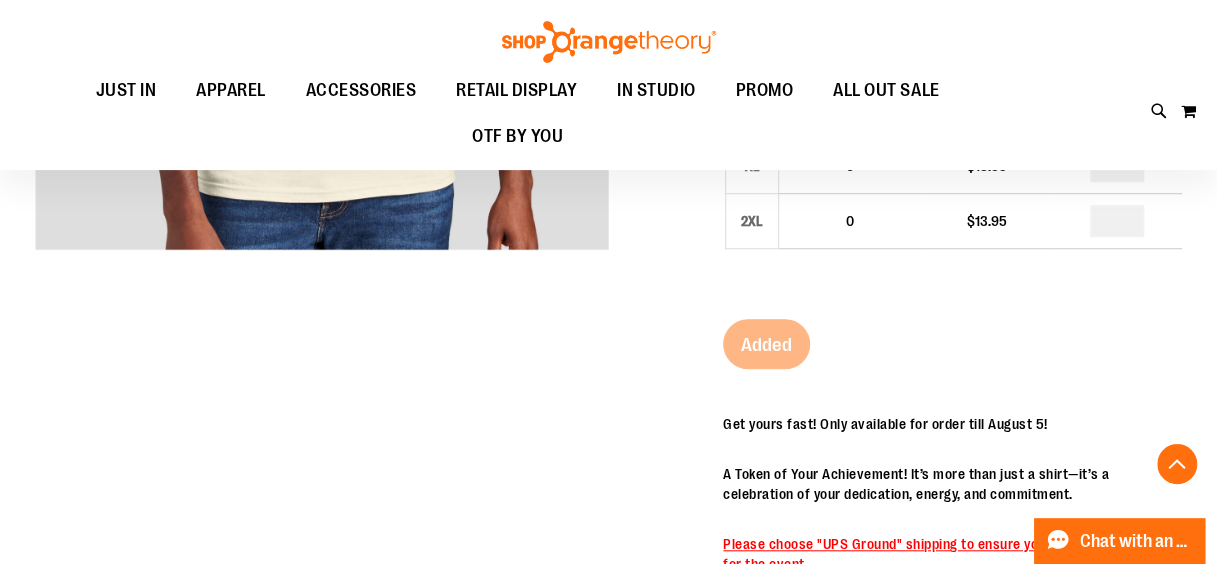 scroll, scrollTop: 800, scrollLeft: 0, axis: vertical 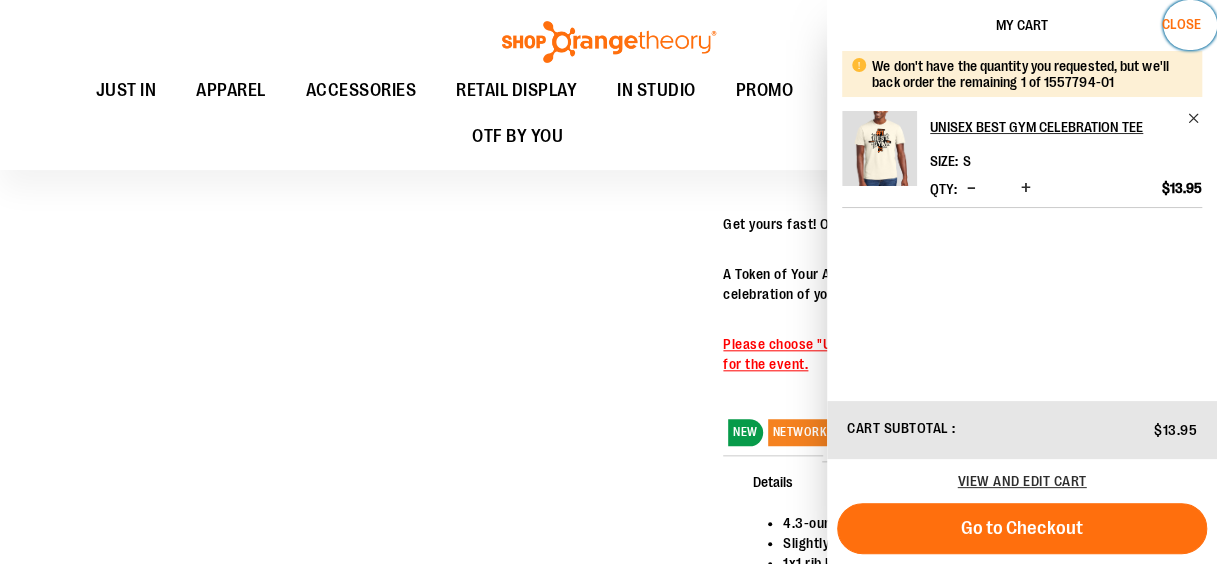 click on "Close" at bounding box center (1181, 24) 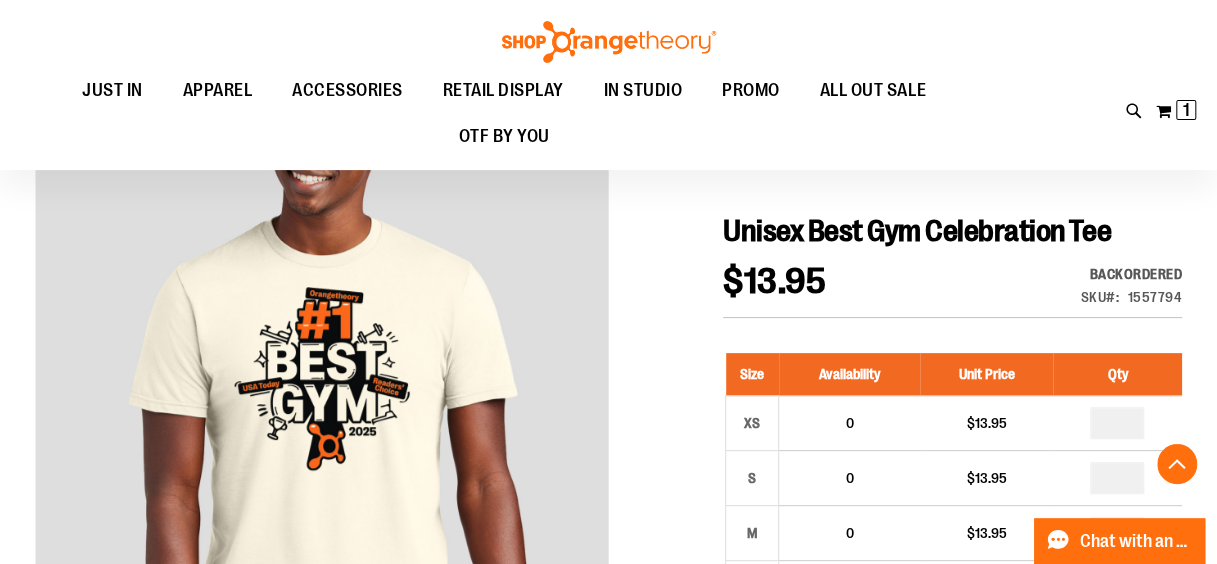 scroll, scrollTop: 0, scrollLeft: 0, axis: both 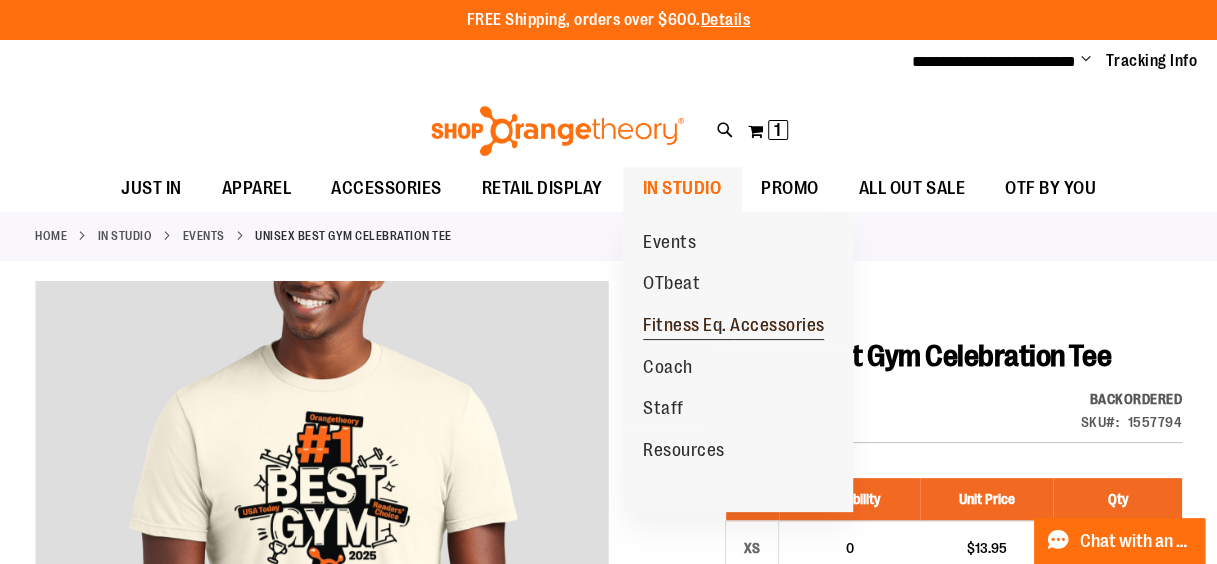 click on "Fitness Eq. Accessories" at bounding box center (734, 327) 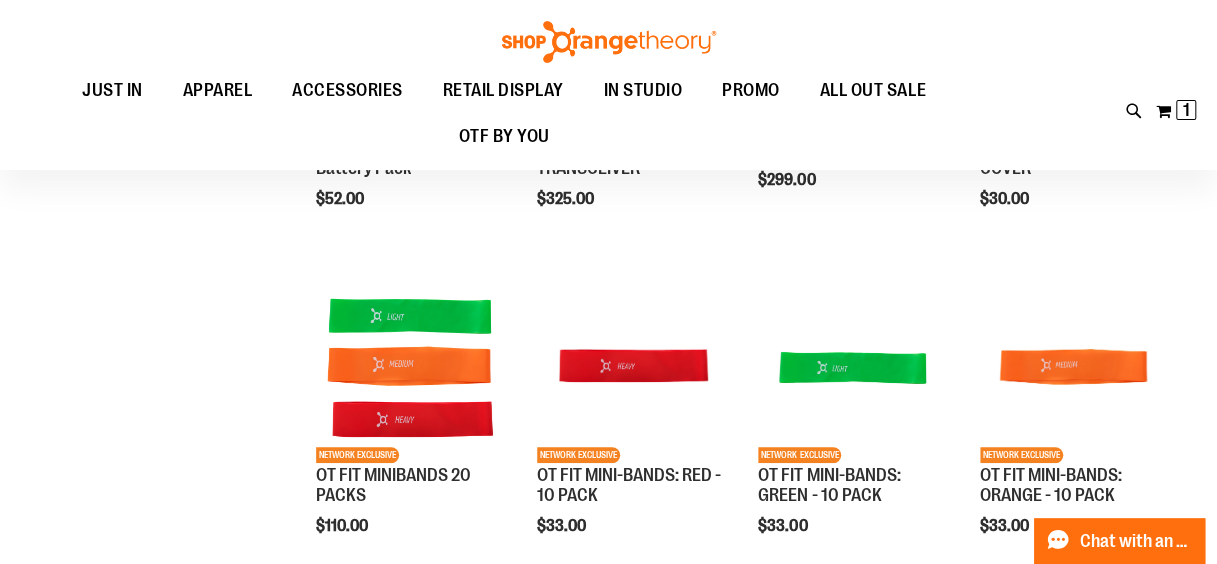 scroll, scrollTop: 0, scrollLeft: 0, axis: both 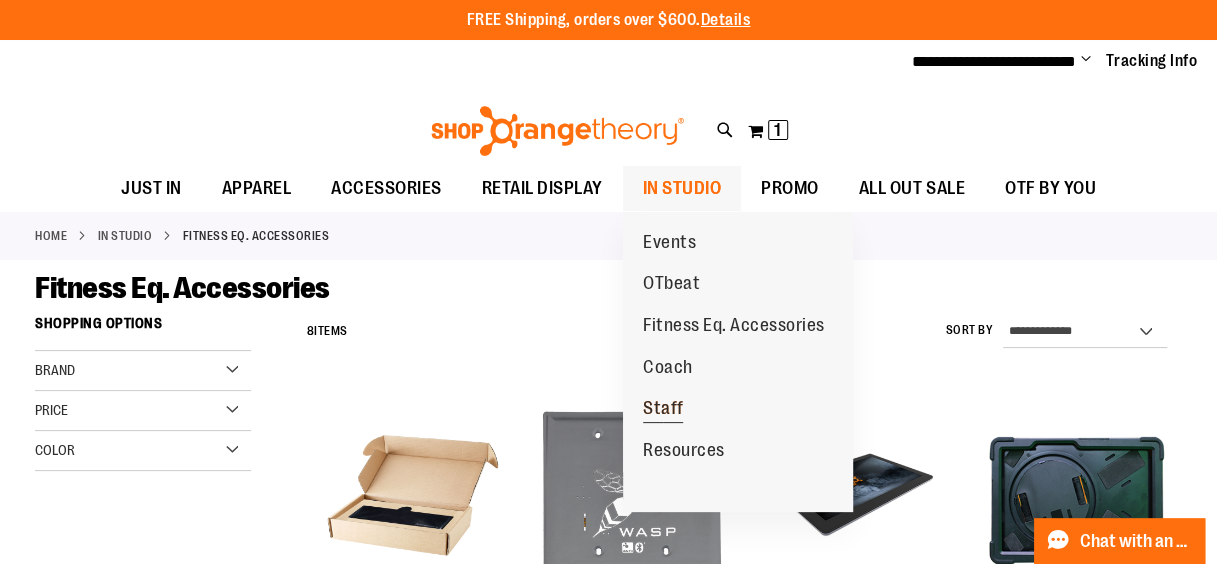 type on "**********" 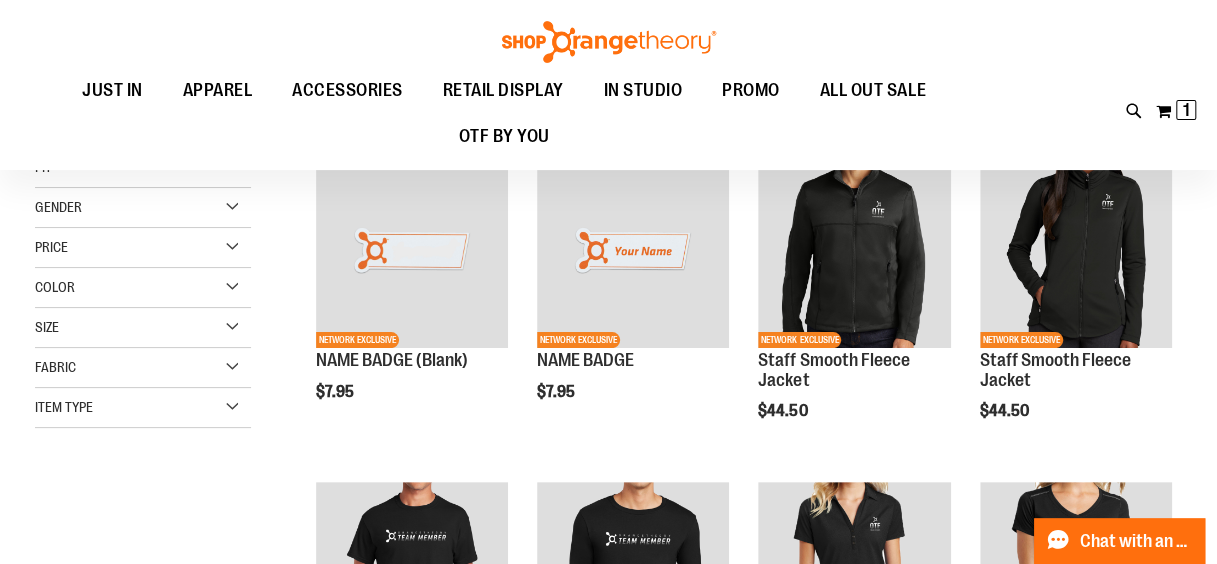 scroll, scrollTop: 0, scrollLeft: 0, axis: both 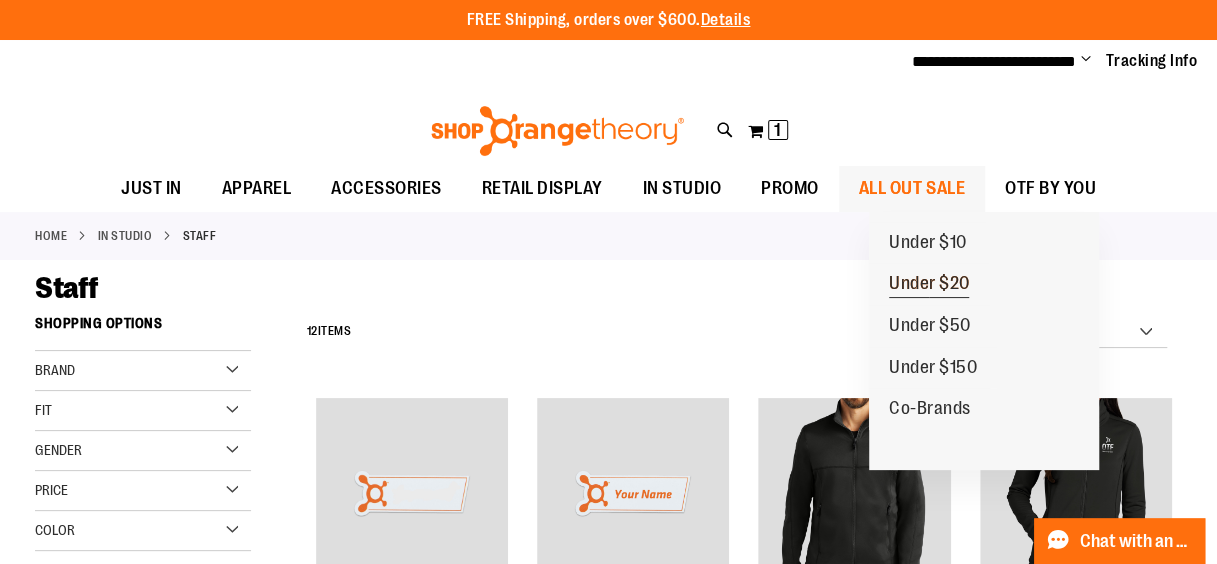 type on "**********" 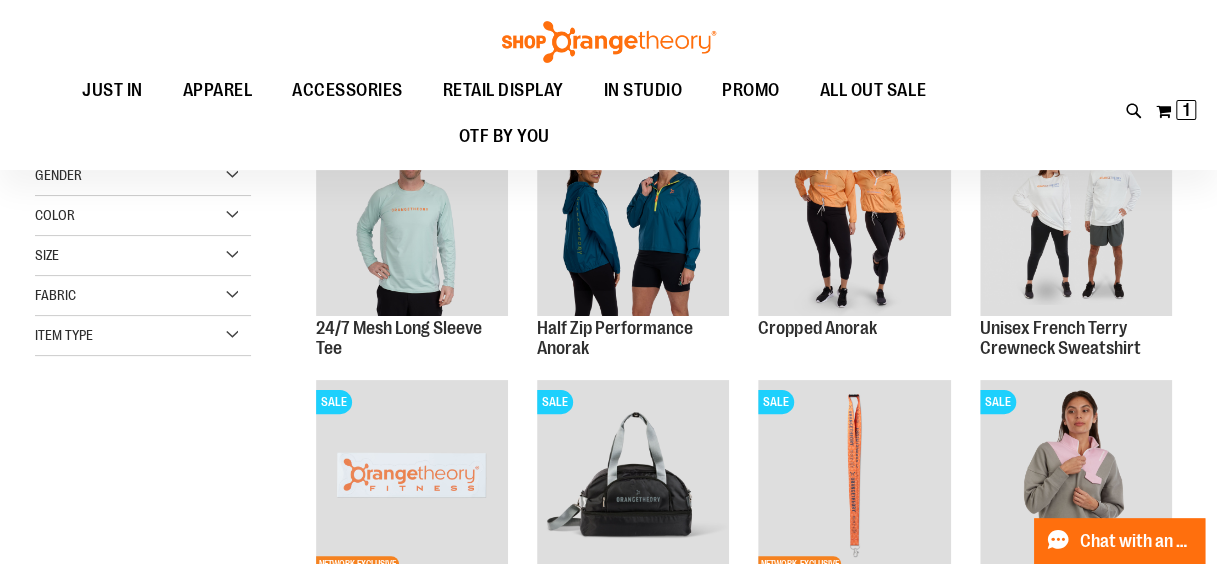 scroll, scrollTop: 198, scrollLeft: 0, axis: vertical 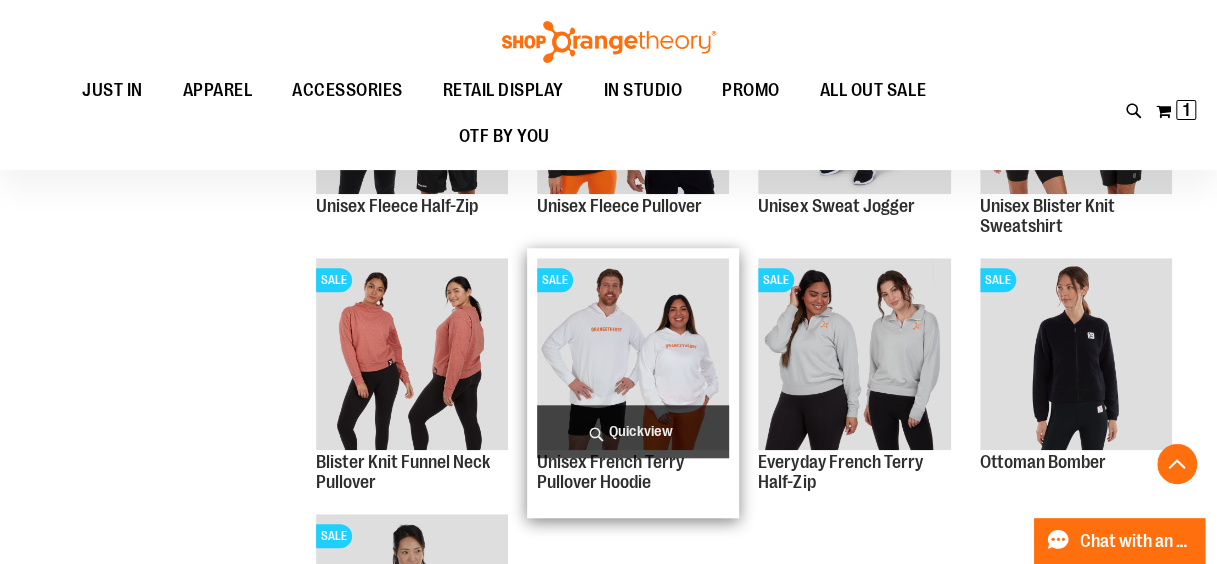 type on "**********" 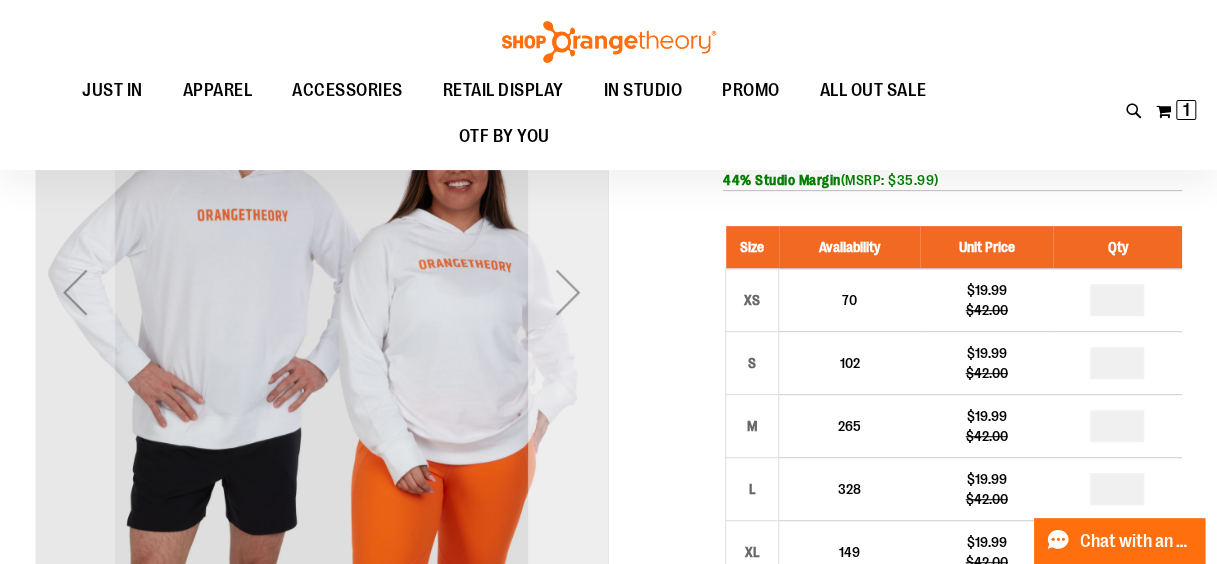 scroll, scrollTop: 300, scrollLeft: 0, axis: vertical 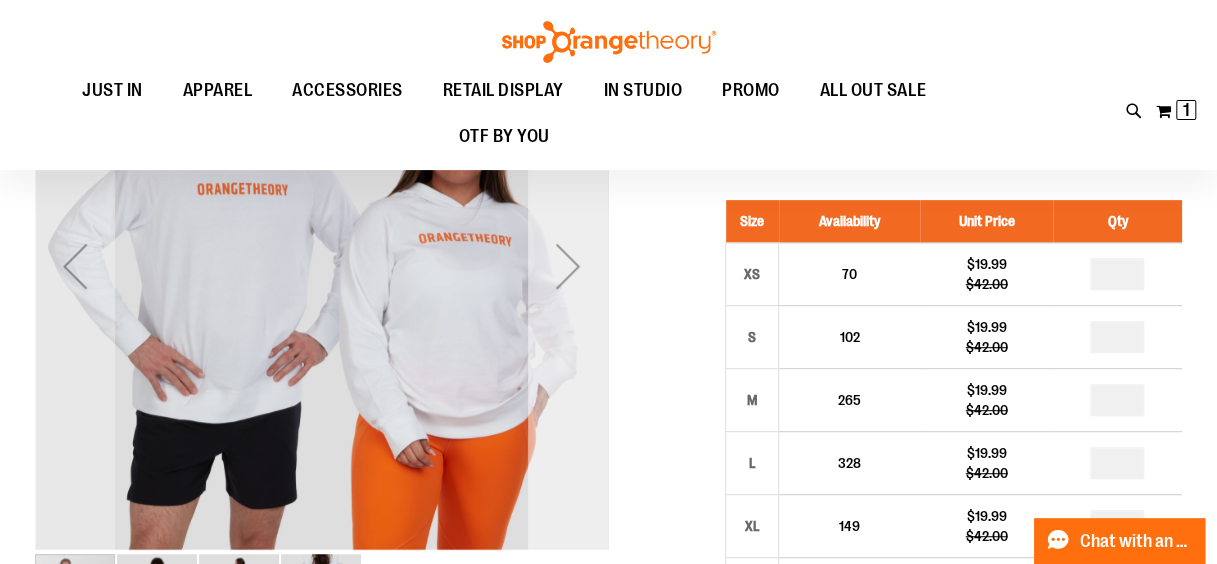 type on "**********" 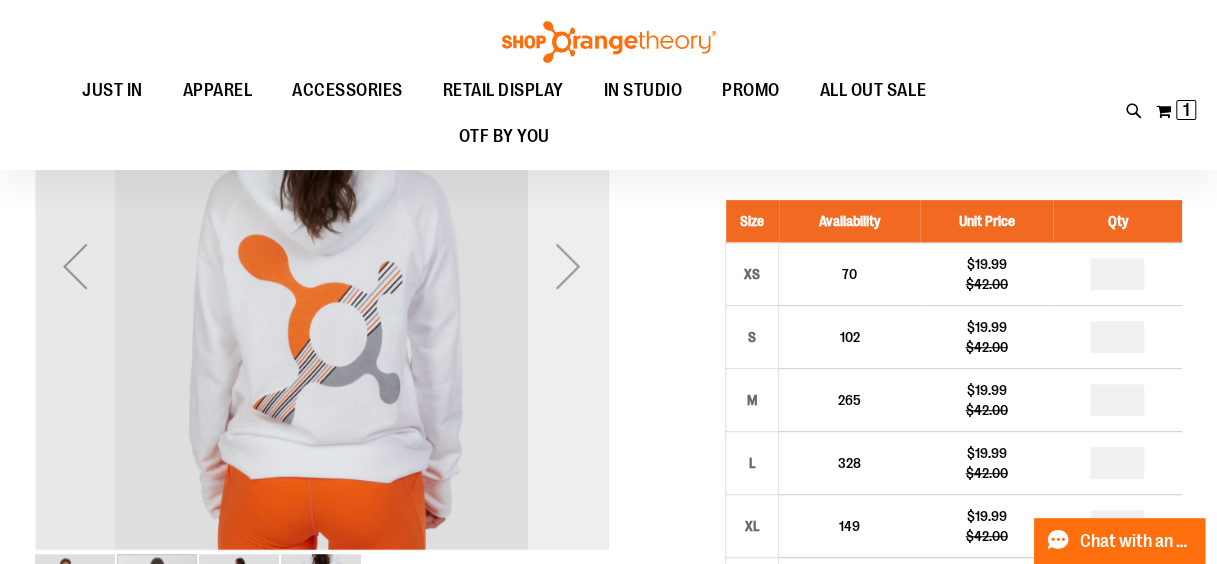 click at bounding box center [568, 266] 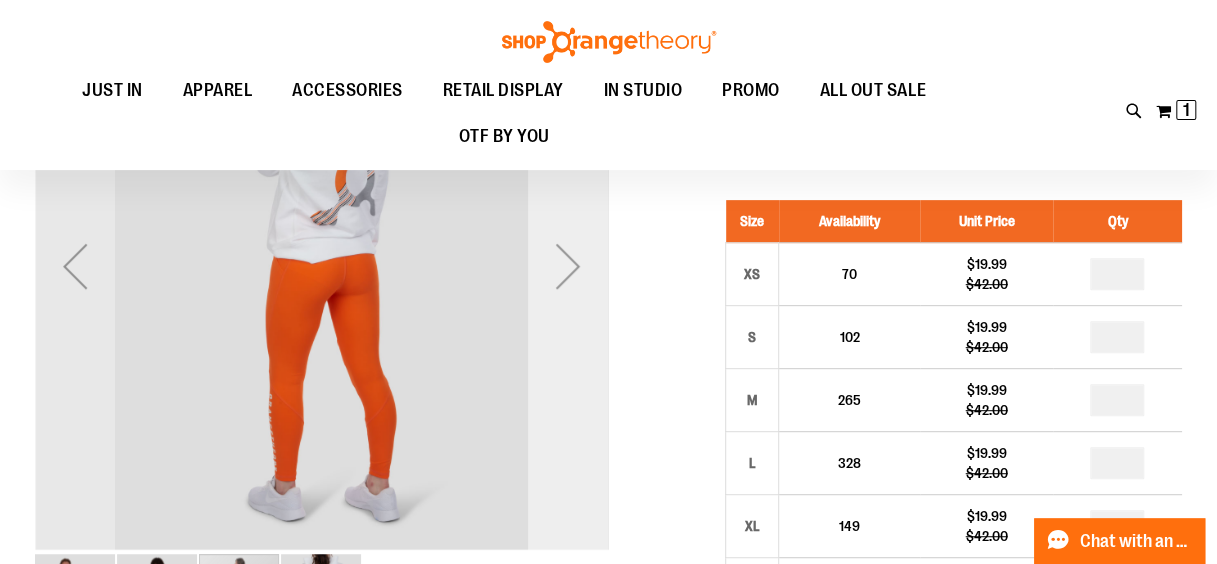 scroll, scrollTop: 200, scrollLeft: 0, axis: vertical 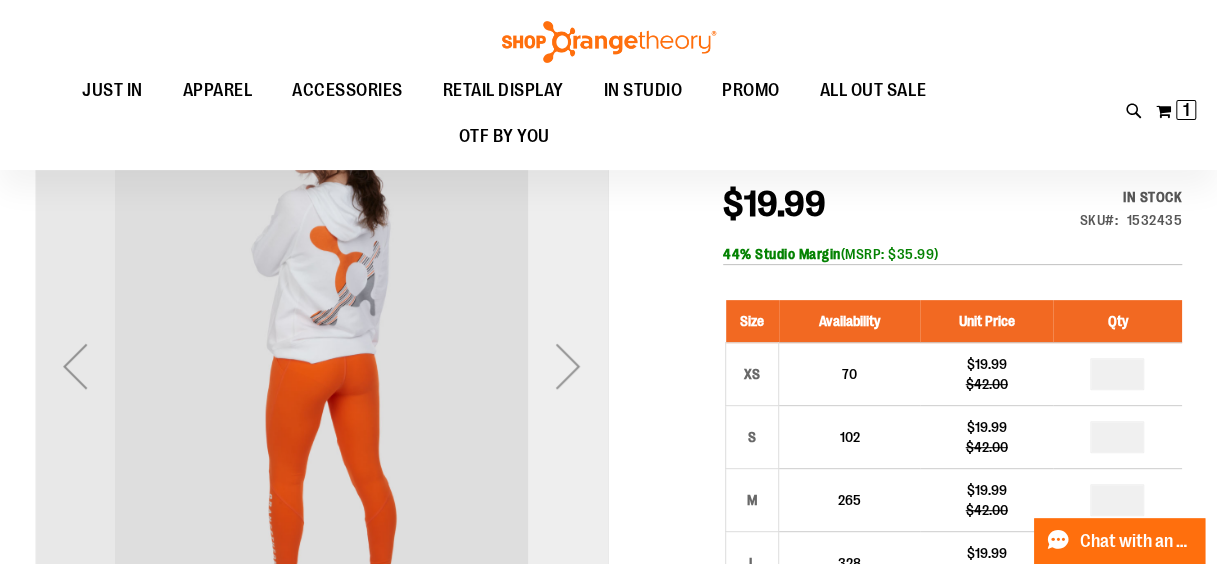 click at bounding box center [568, 366] 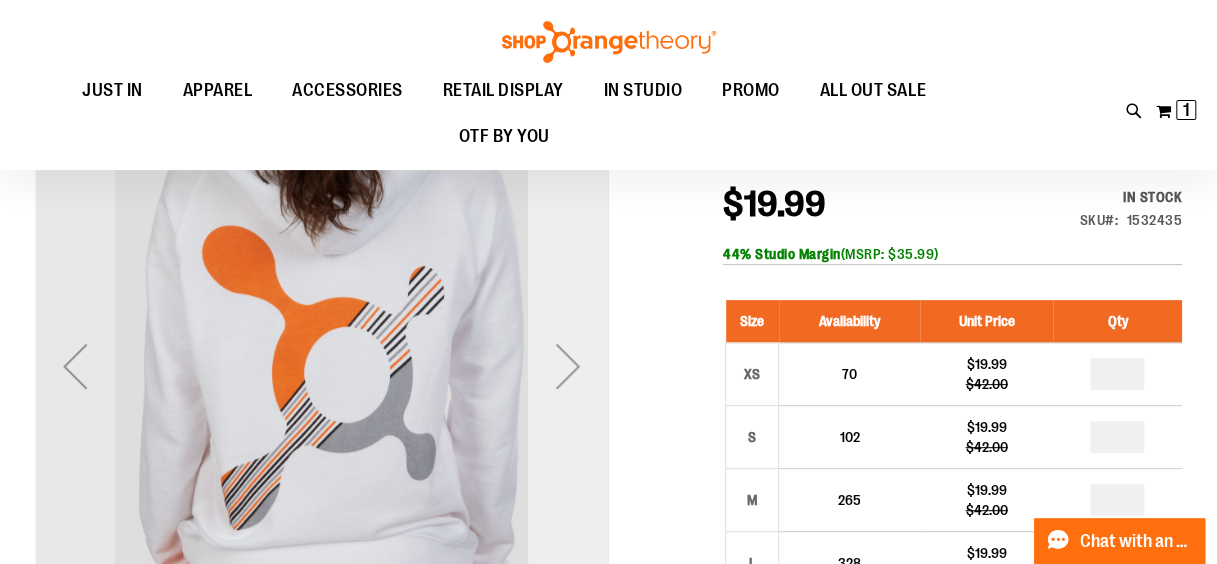 click at bounding box center [568, 366] 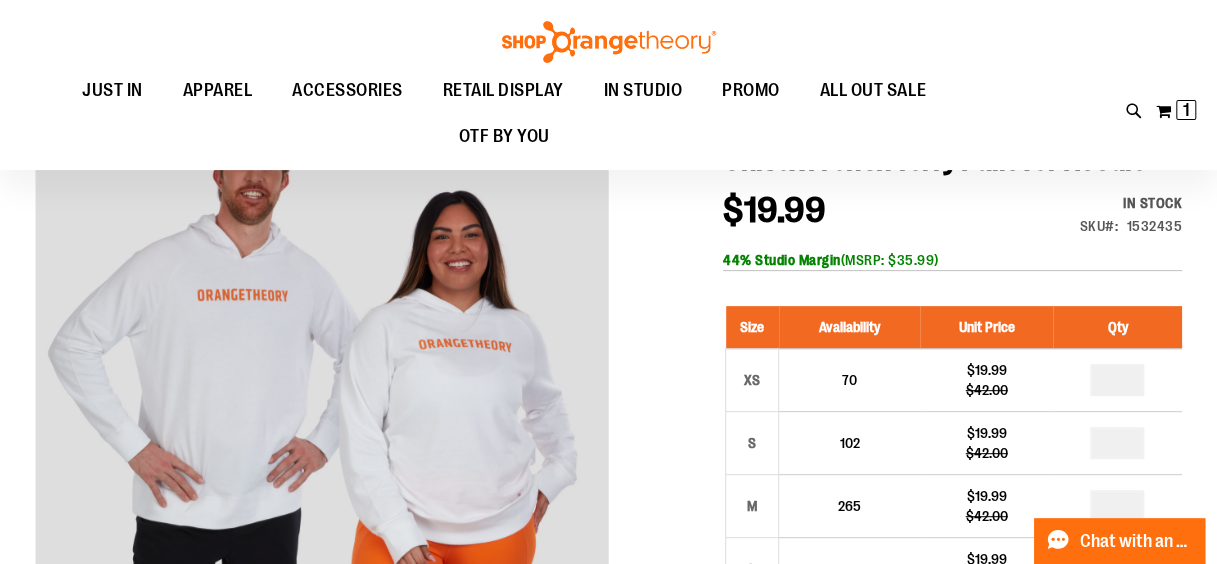 scroll, scrollTop: 0, scrollLeft: 0, axis: both 